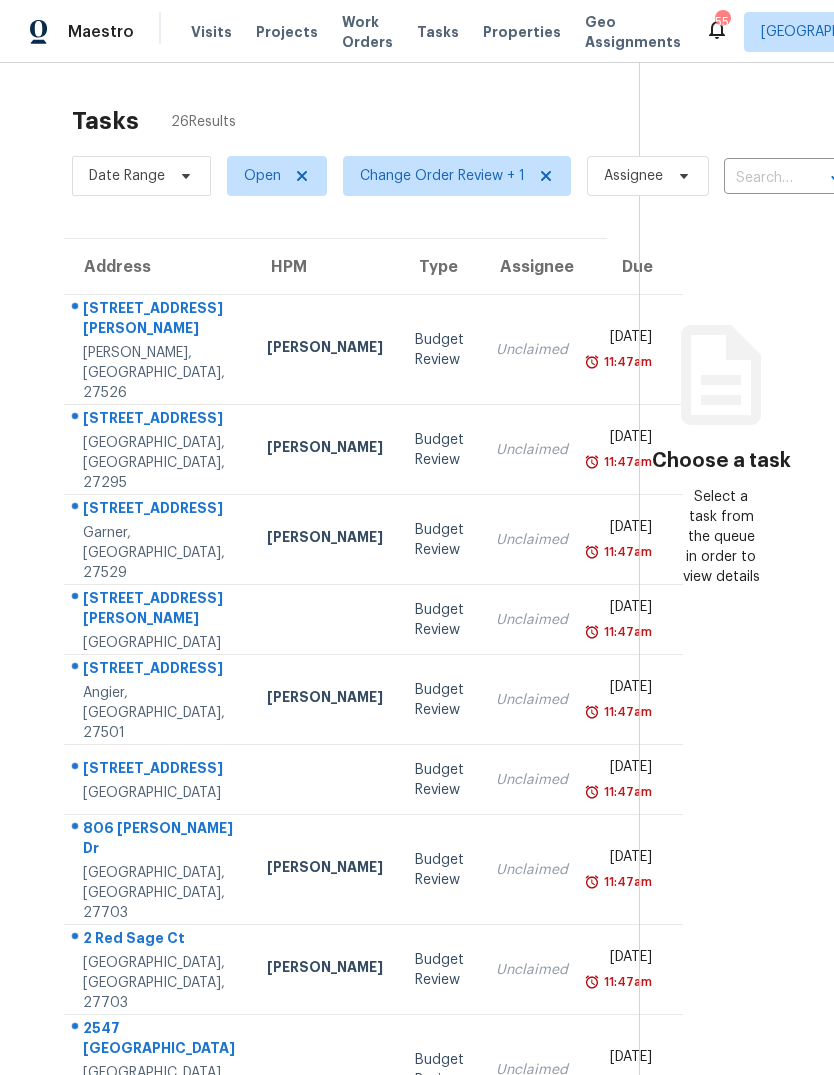 scroll, scrollTop: 0, scrollLeft: 0, axis: both 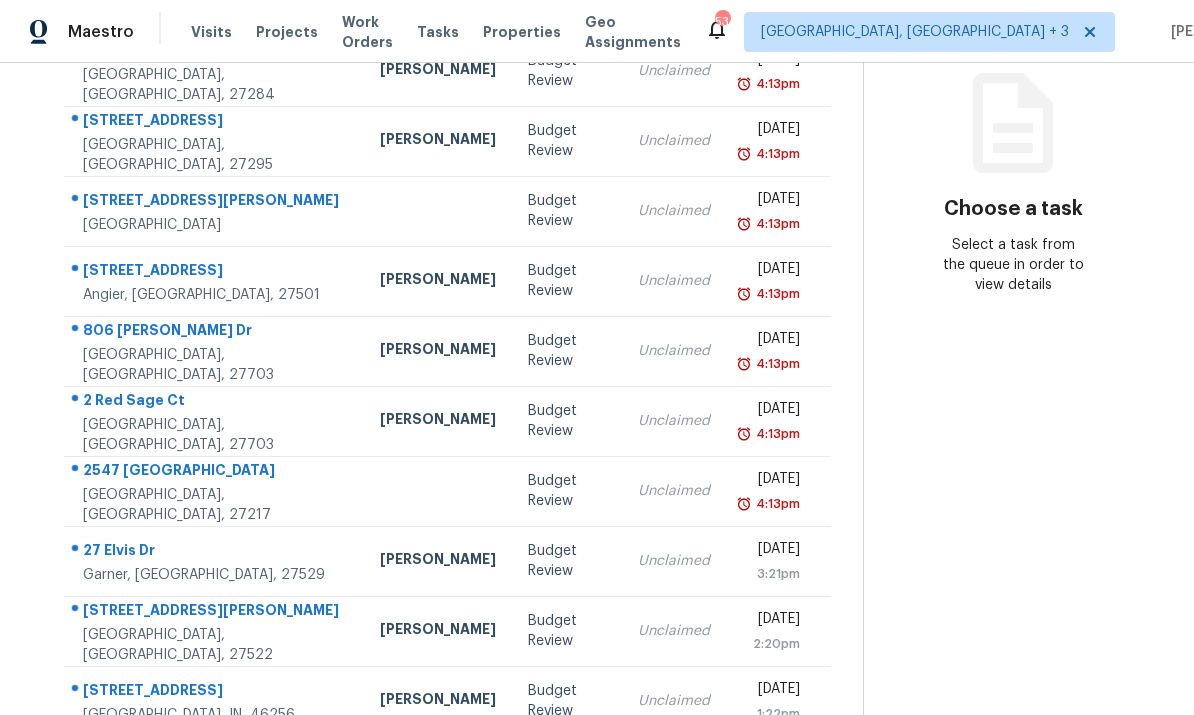 click 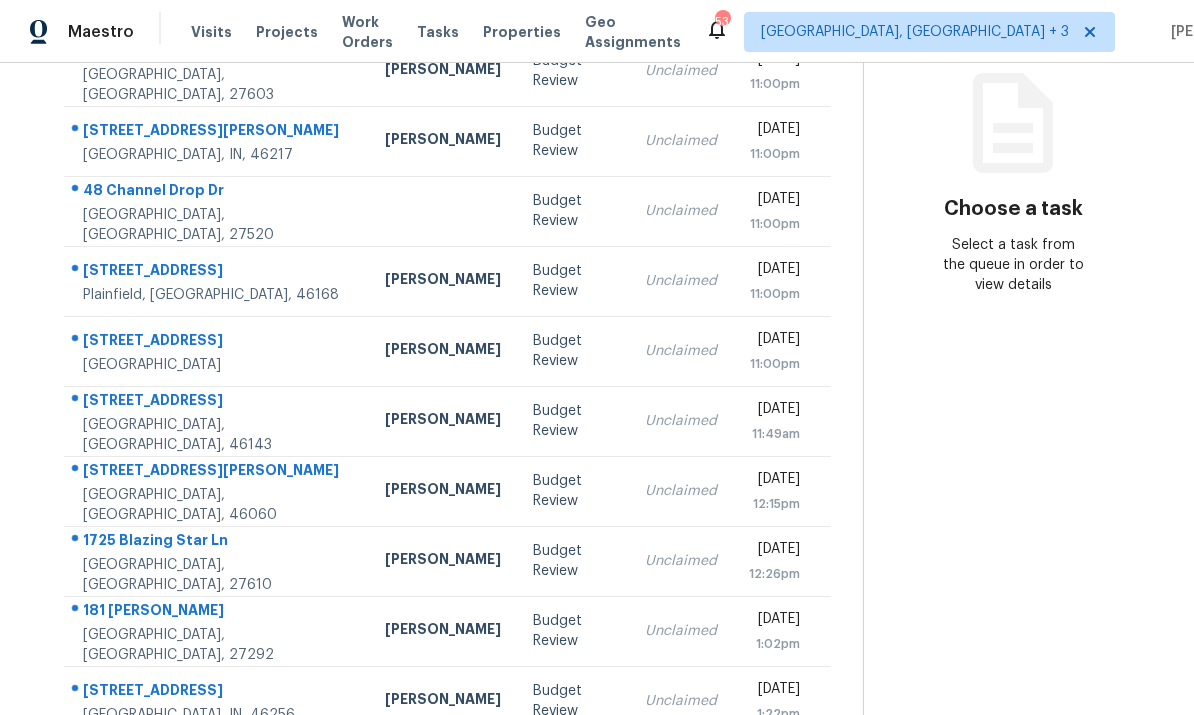 click 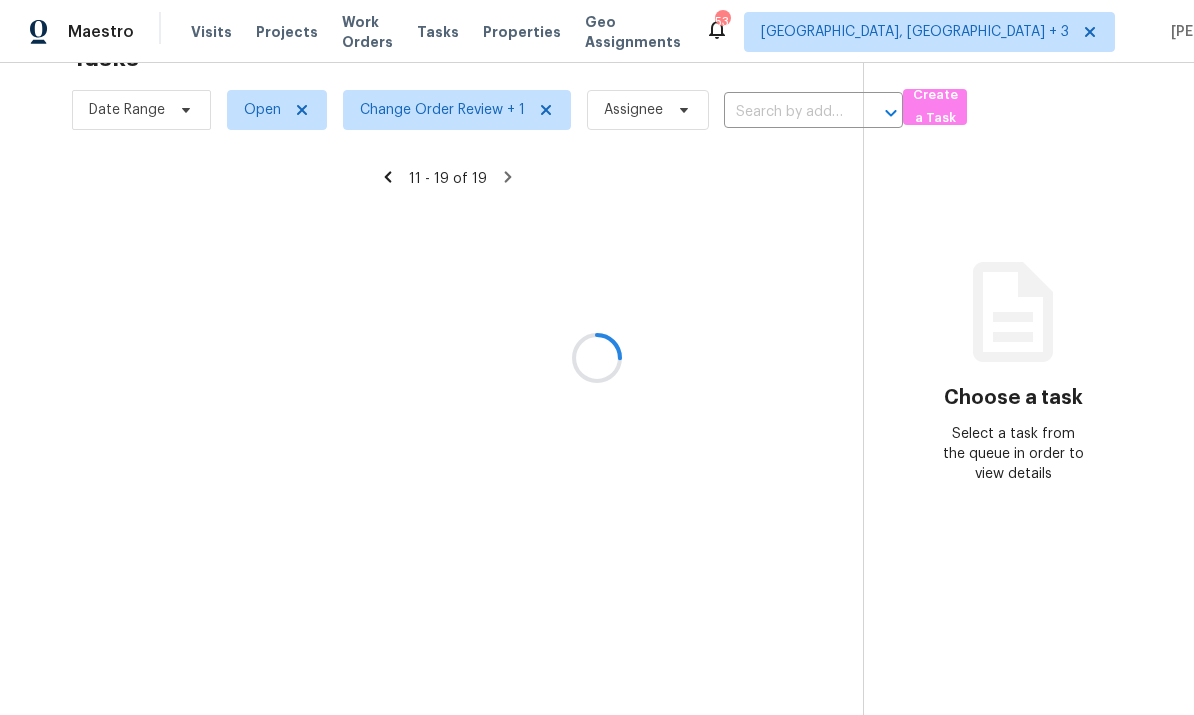 scroll, scrollTop: 63, scrollLeft: 0, axis: vertical 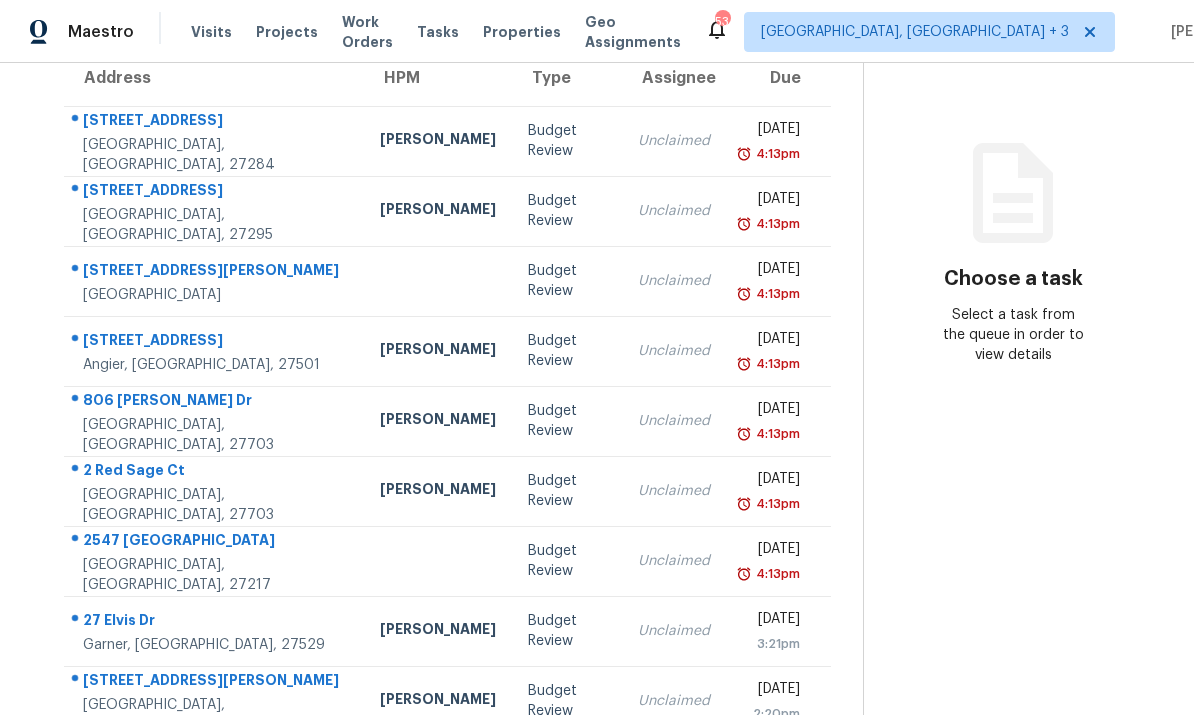 click 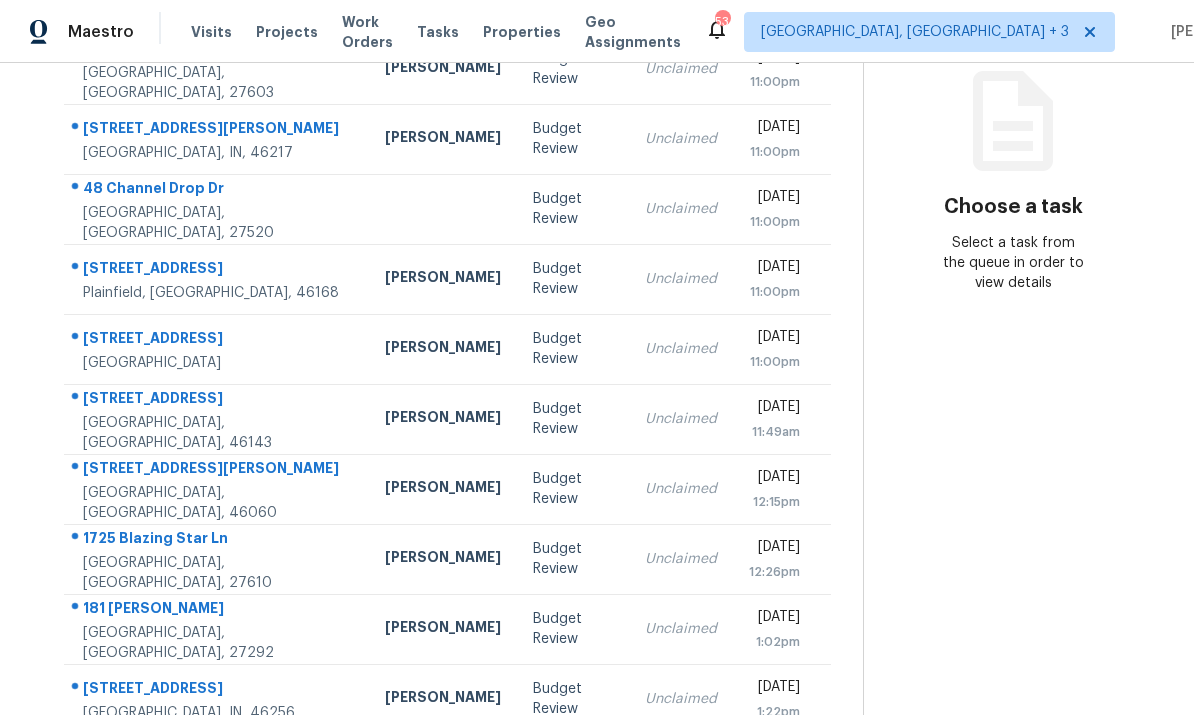 scroll, scrollTop: 252, scrollLeft: 0, axis: vertical 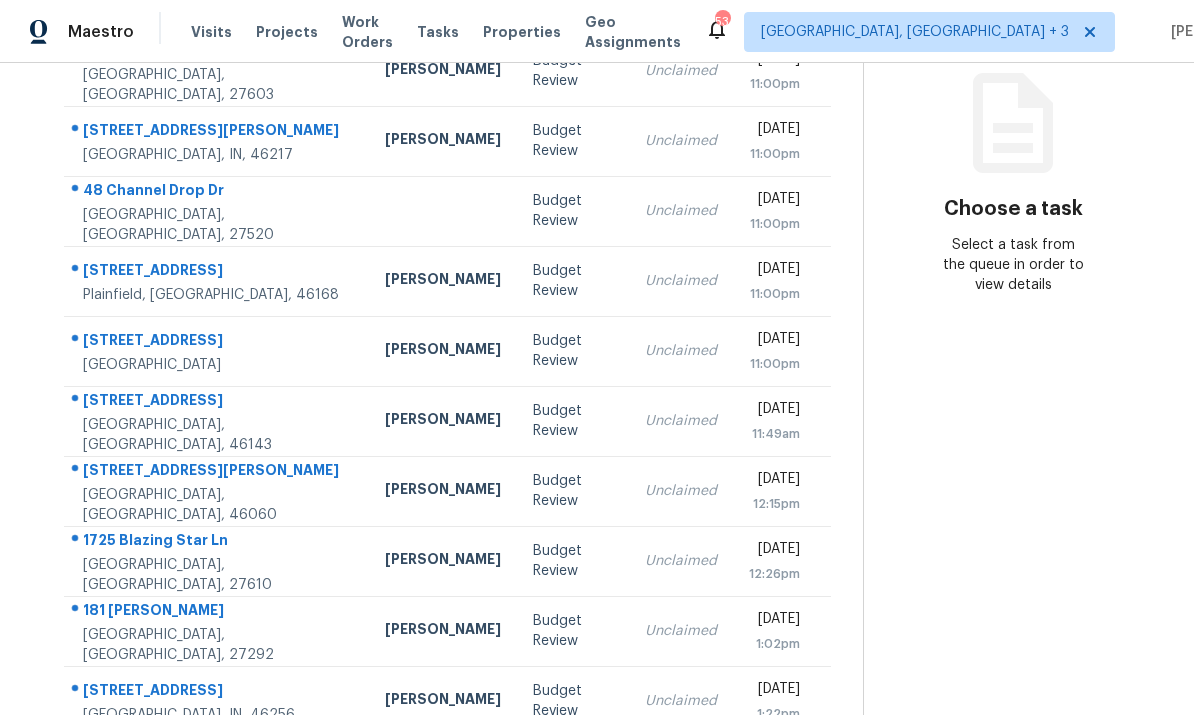 click 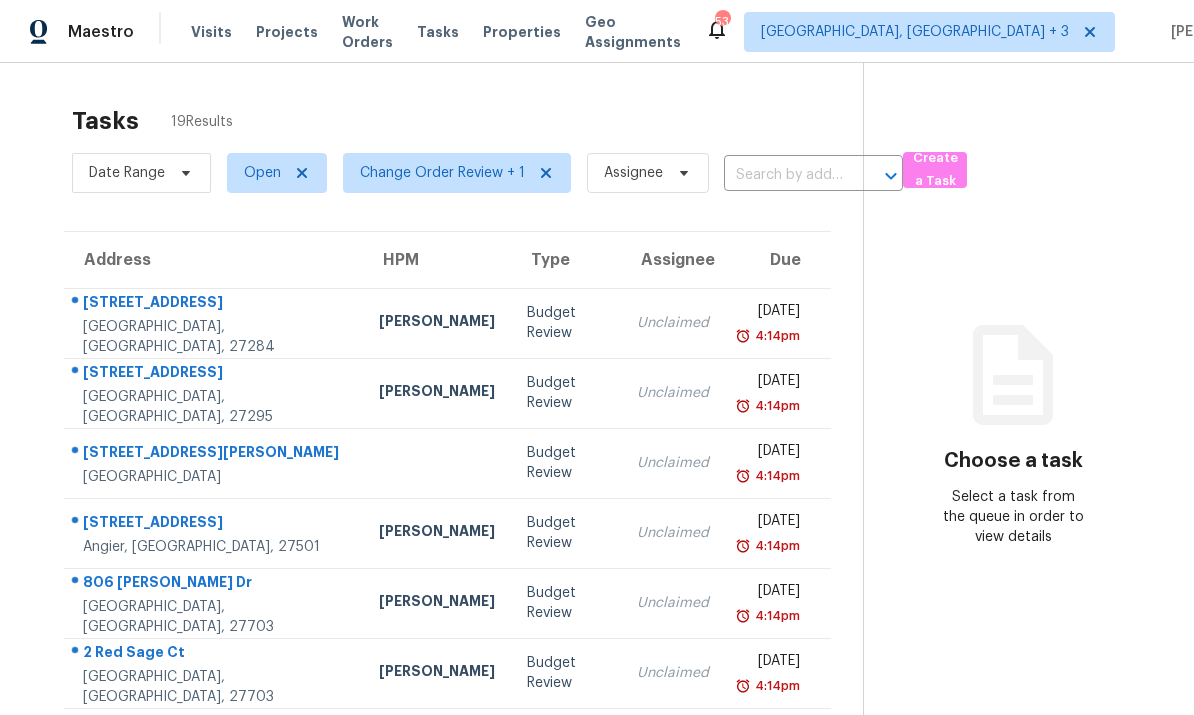 scroll, scrollTop: 0, scrollLeft: 0, axis: both 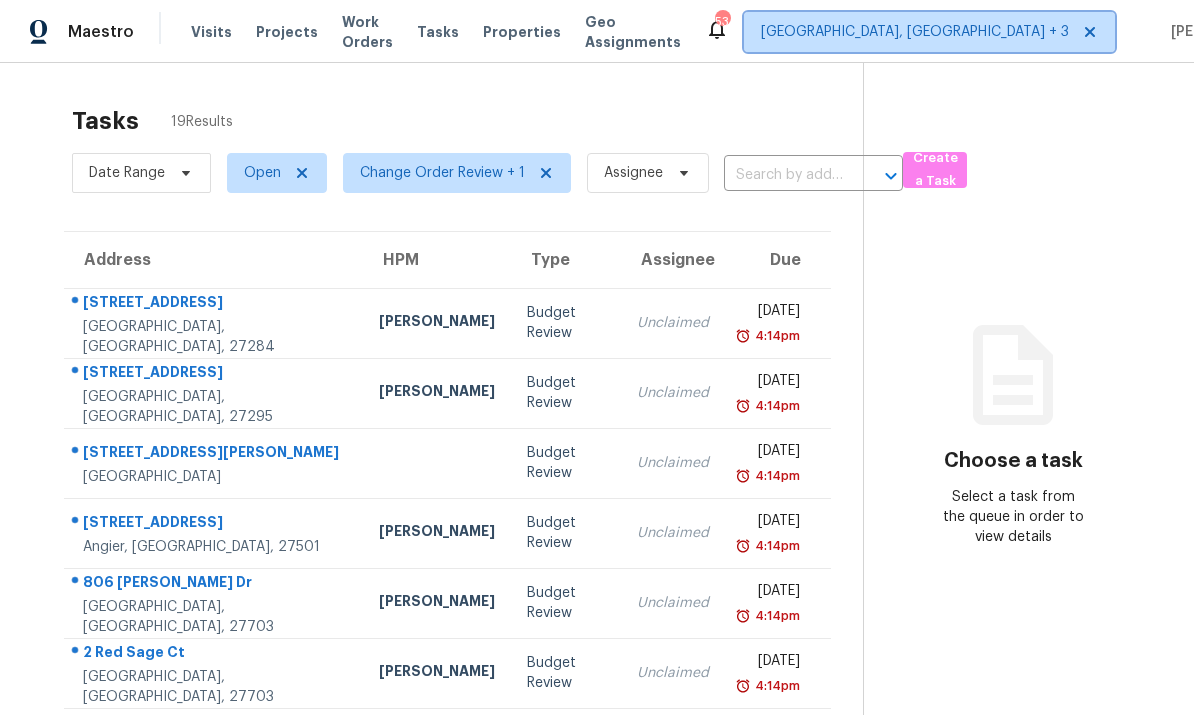 click on "[GEOGRAPHIC_DATA], [GEOGRAPHIC_DATA] + 3" at bounding box center (915, 32) 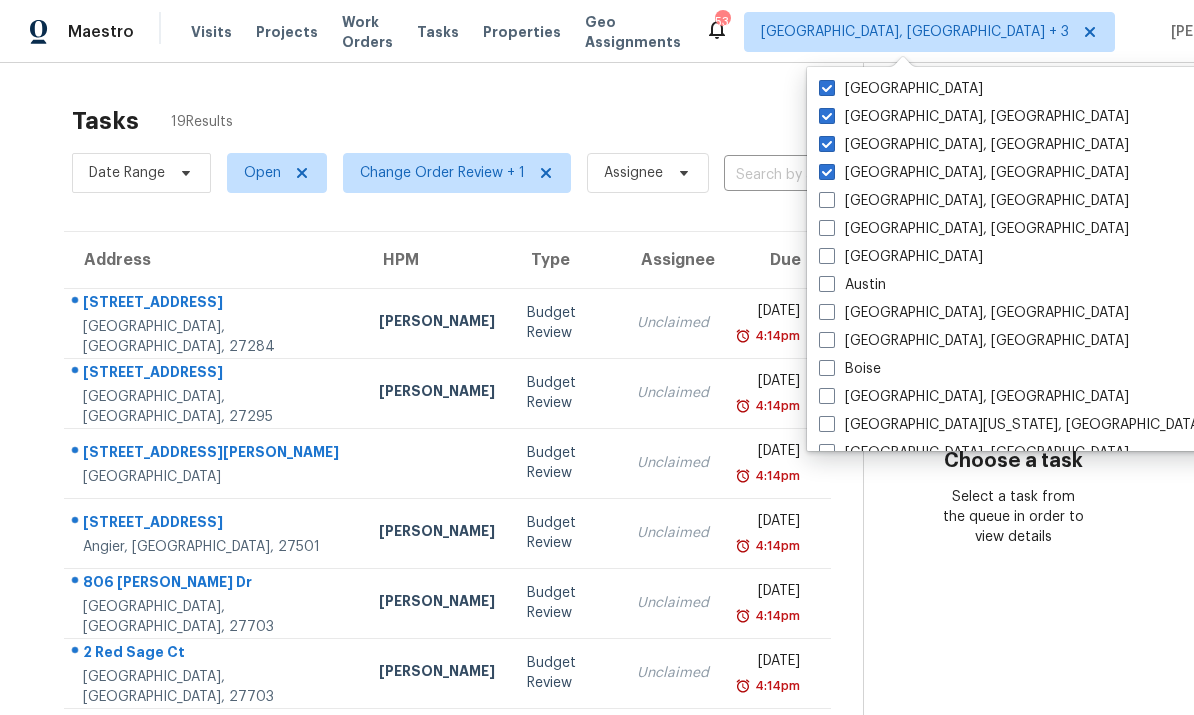 click on "Choose a task Select a task from the queue in order to view details" at bounding box center [1012, 517] 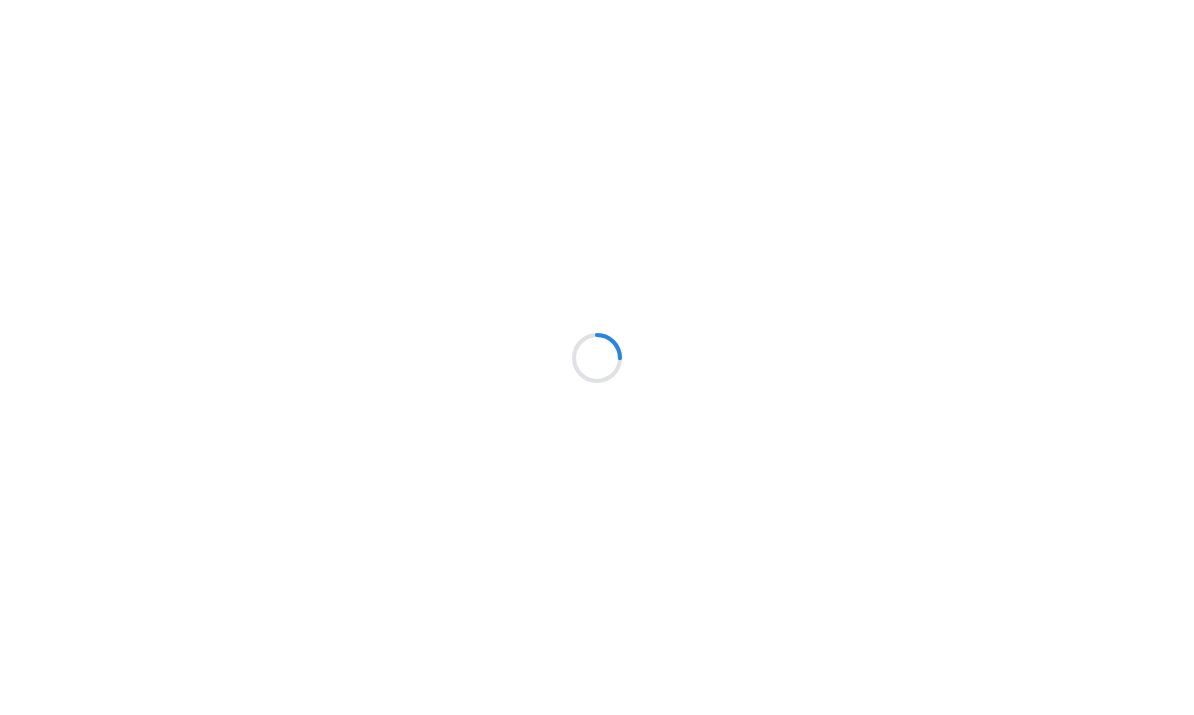 scroll, scrollTop: 0, scrollLeft: 0, axis: both 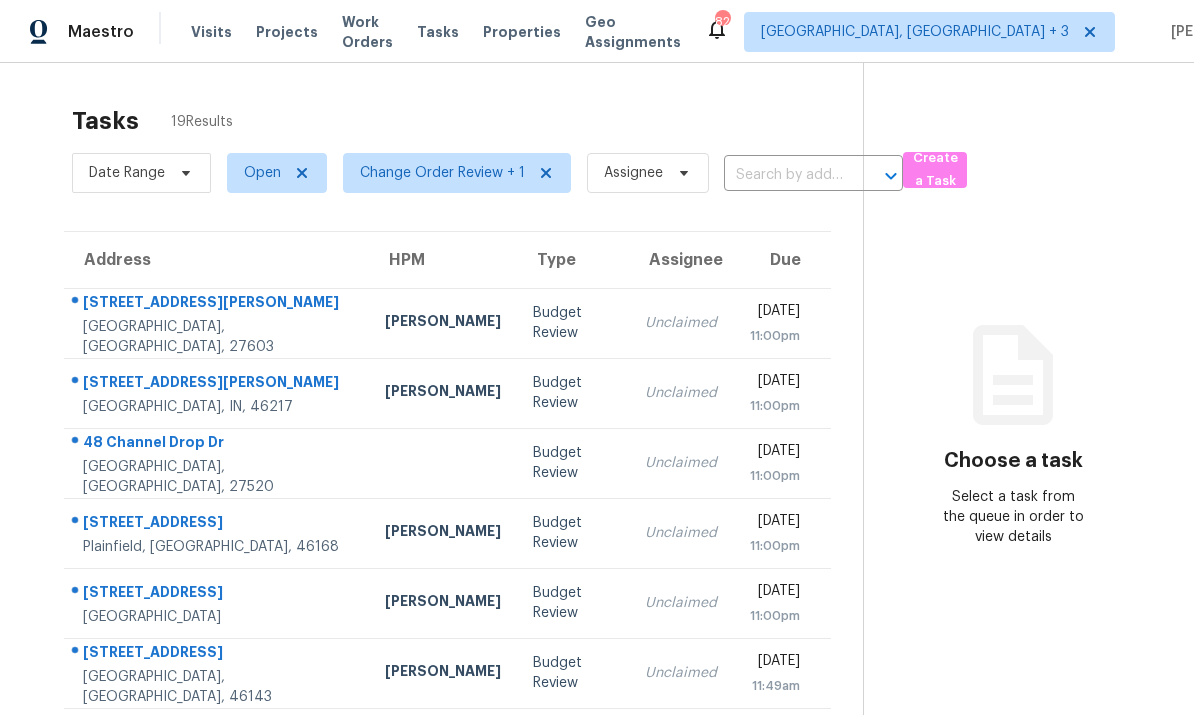 click on "Raleigh, NC, 27603" at bounding box center [218, 337] 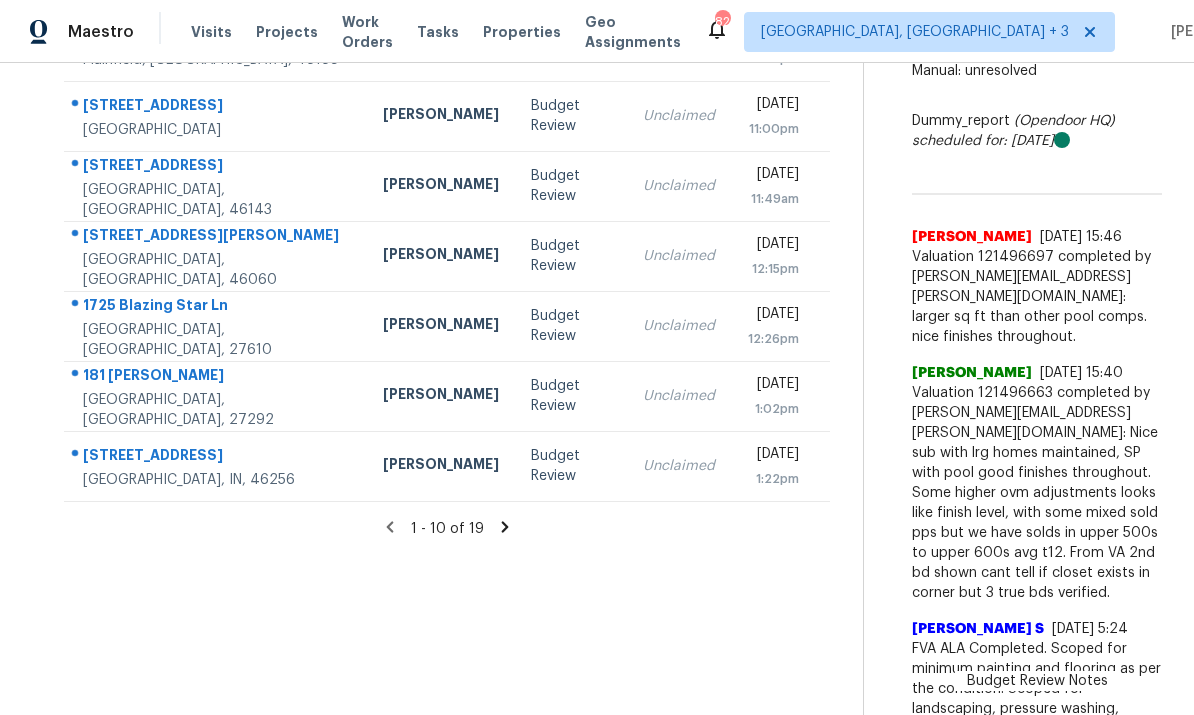 scroll, scrollTop: 486, scrollLeft: 0, axis: vertical 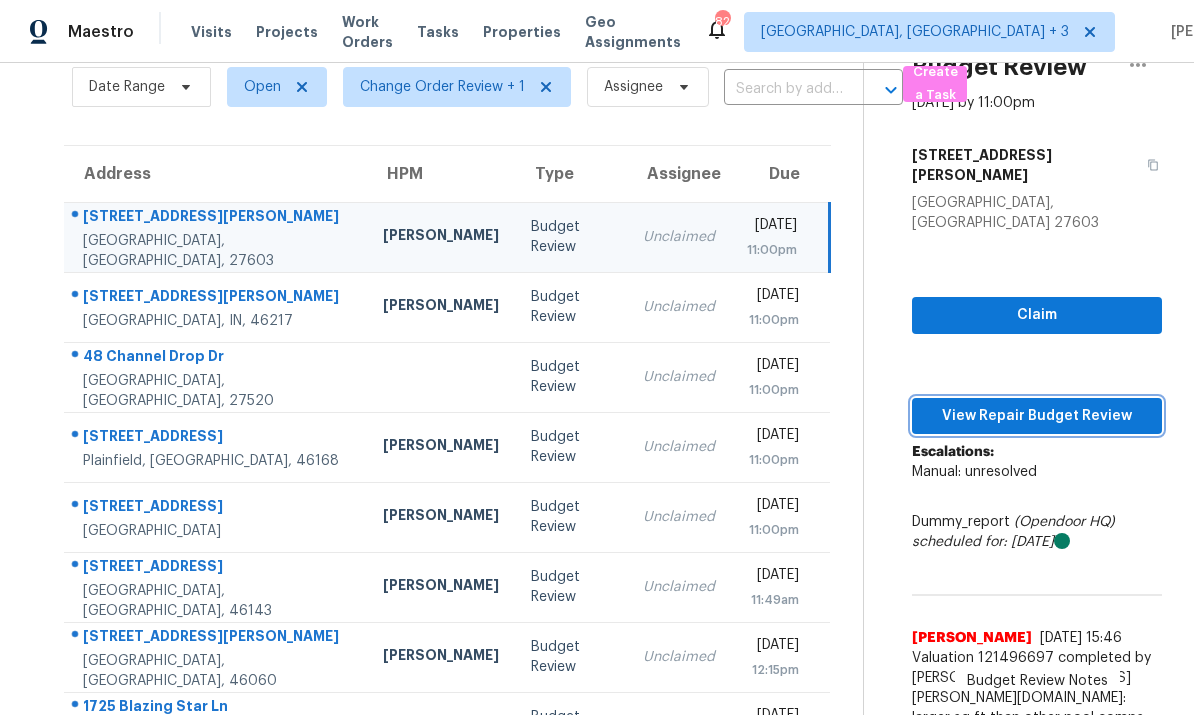 click on "View Repair Budget Review" at bounding box center [1037, 416] 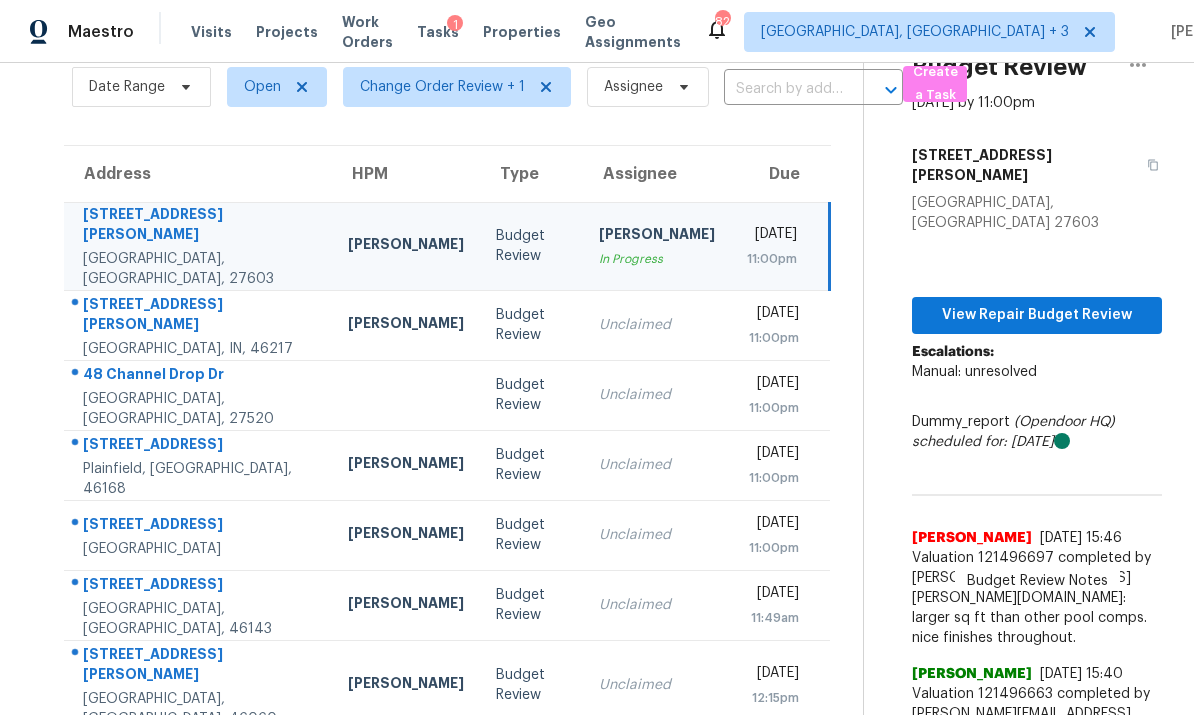 click on "5113 Ten Point Trl   Wake Forest, NC, 27587" at bounding box center [198, 535] 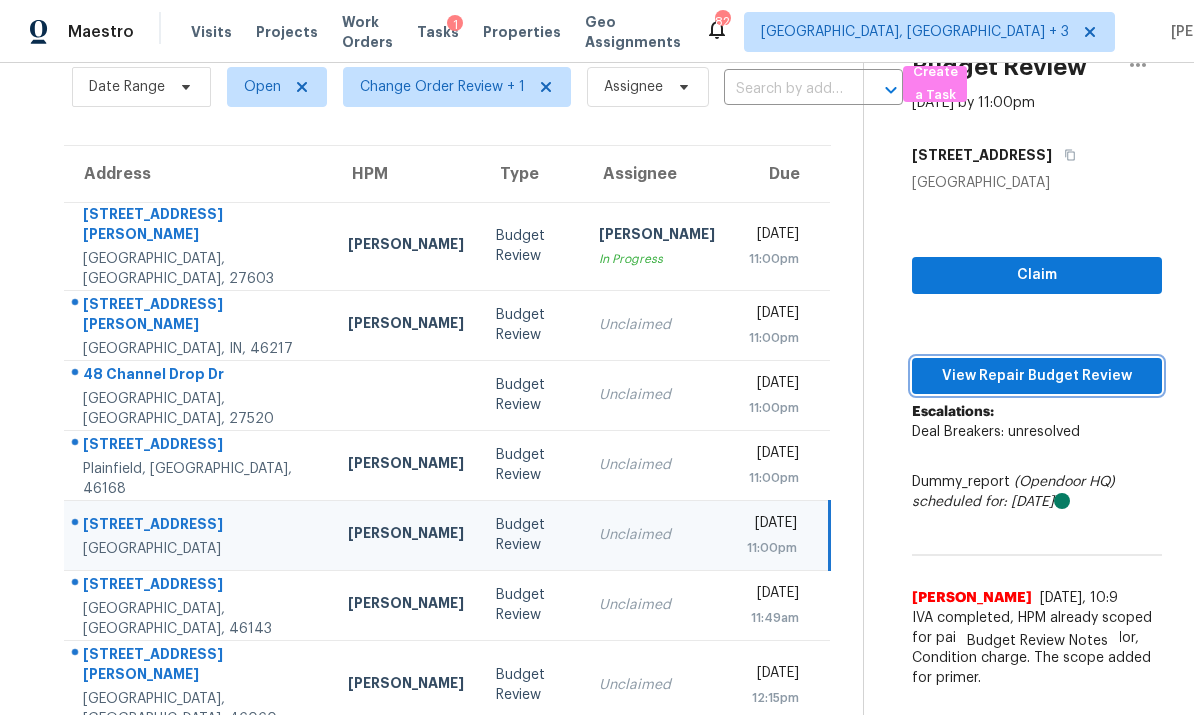 click on "View Repair Budget Review" at bounding box center [1037, 376] 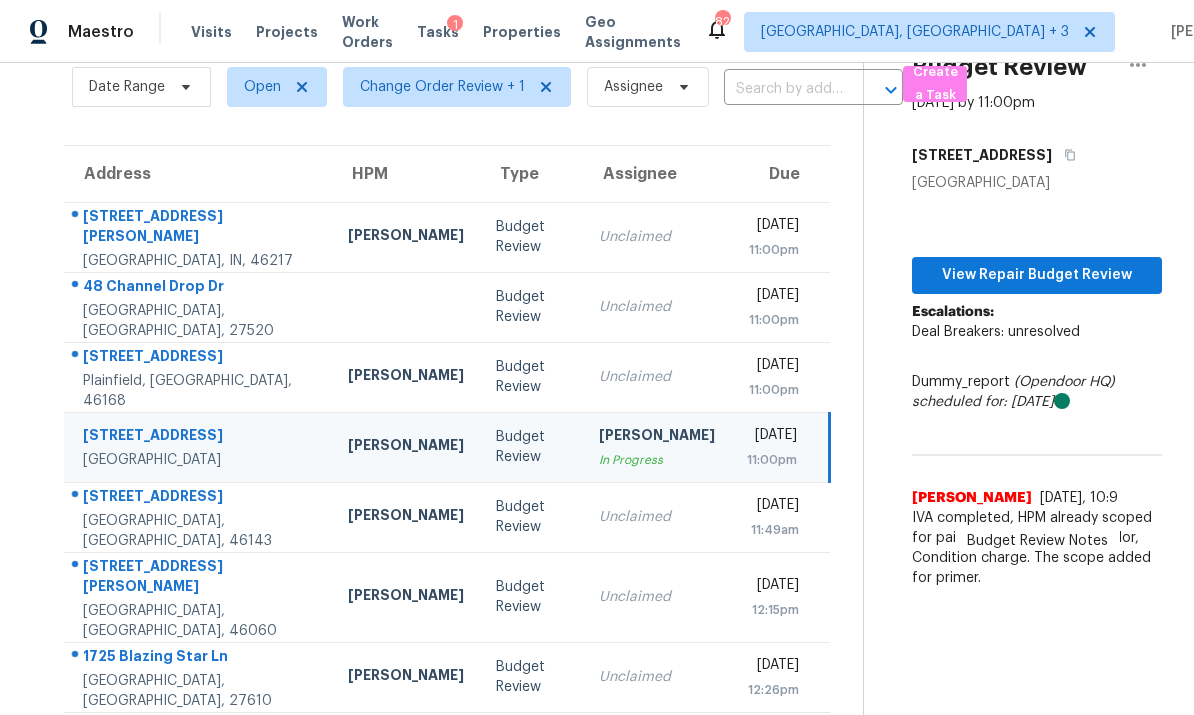 scroll, scrollTop: 63, scrollLeft: 0, axis: vertical 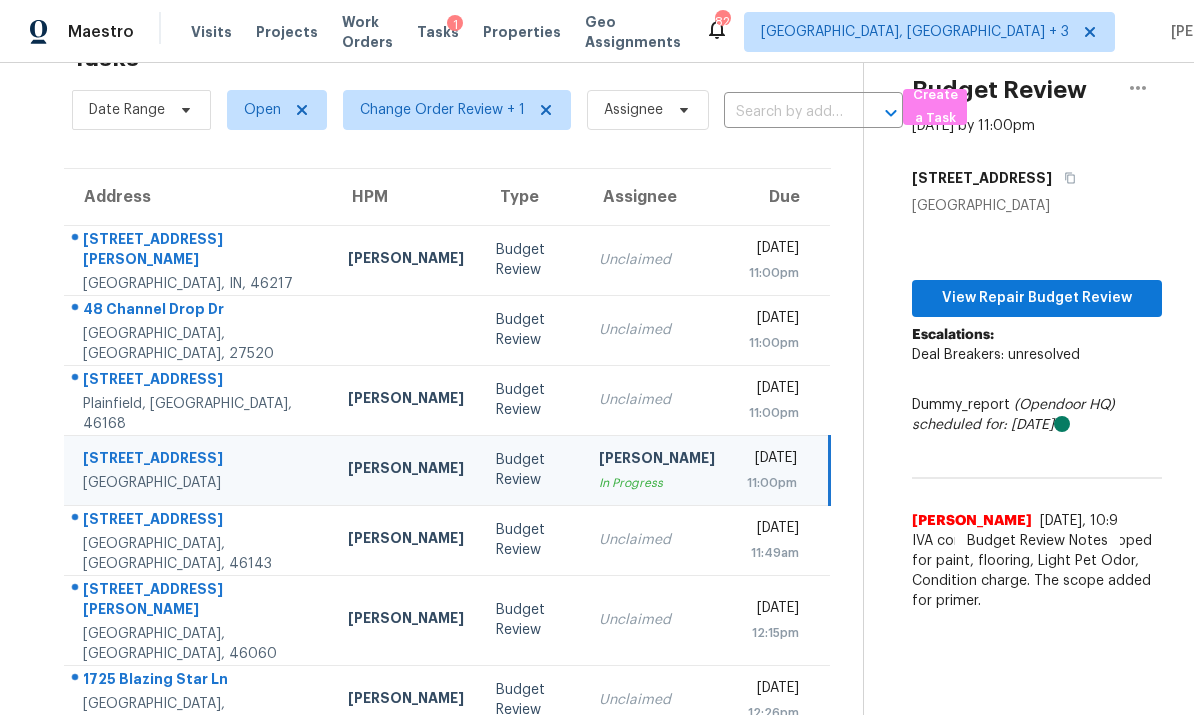 click at bounding box center [406, 330] 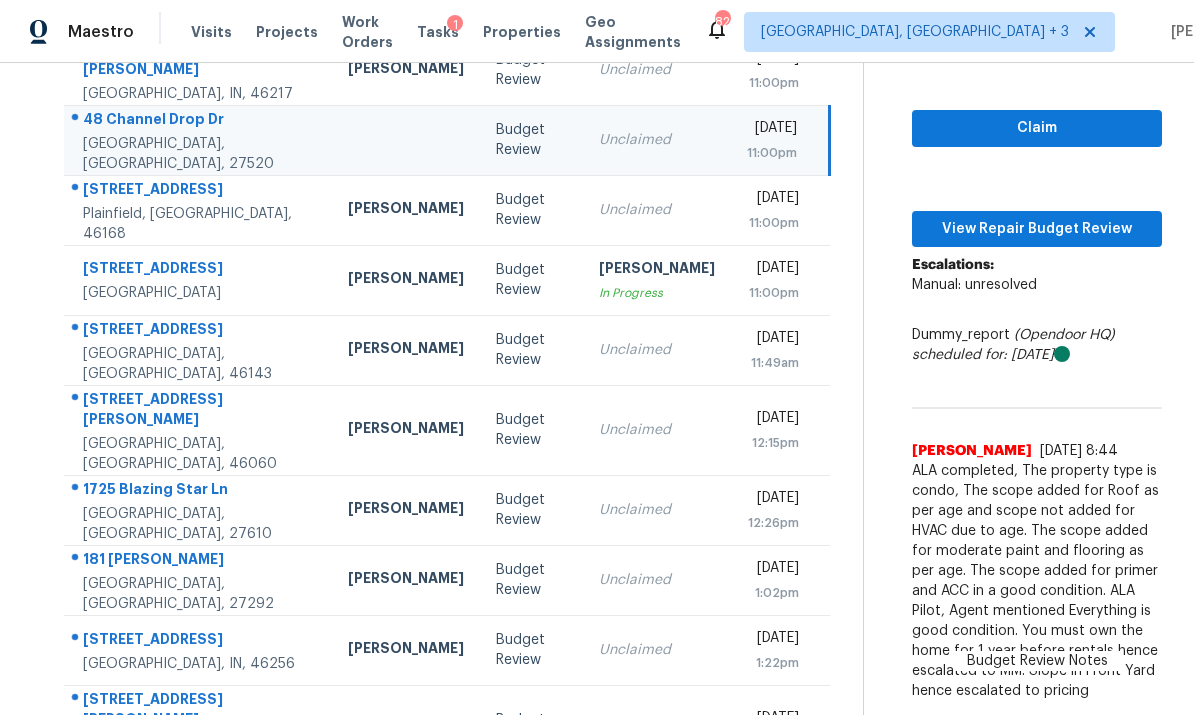 scroll, scrollTop: 252, scrollLeft: 0, axis: vertical 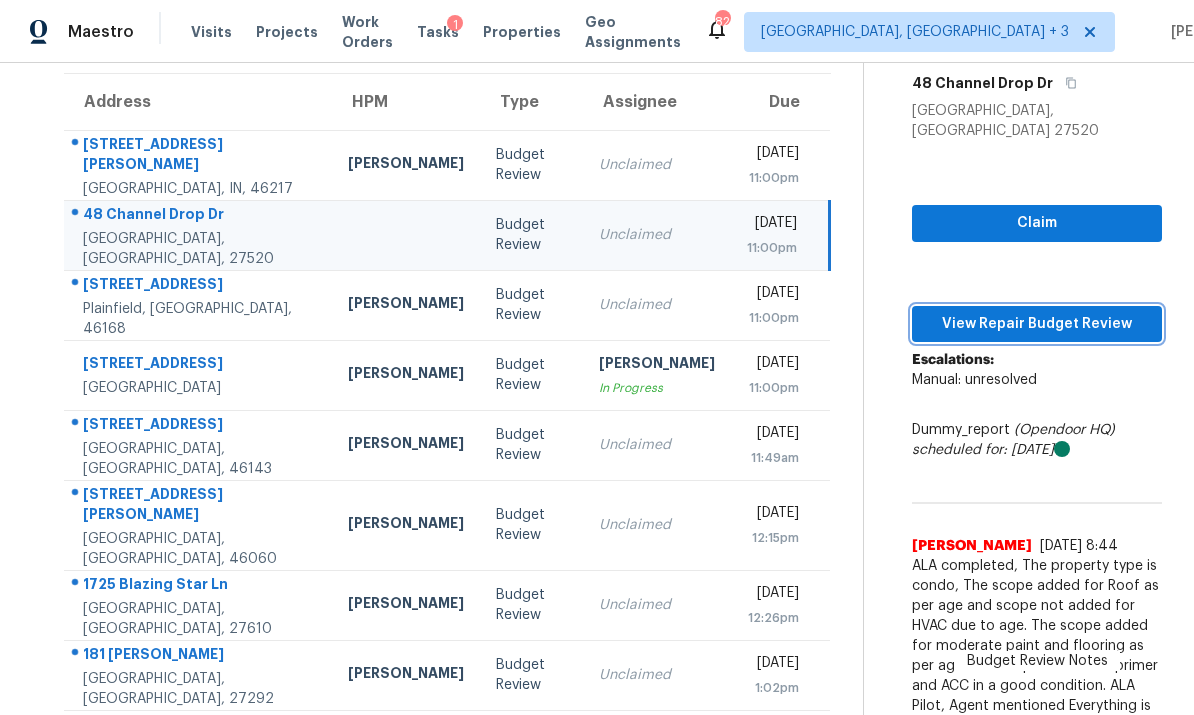 click on "View Repair Budget Review" at bounding box center [1037, 324] 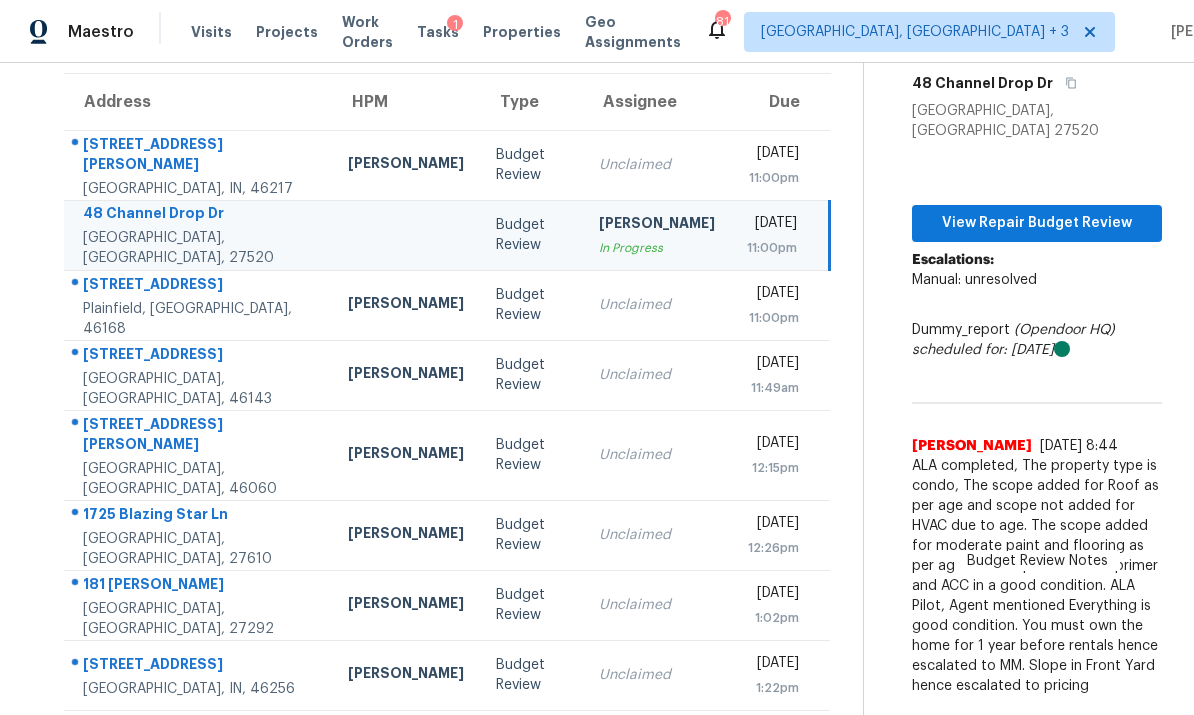 scroll, scrollTop: 63, scrollLeft: 0, axis: vertical 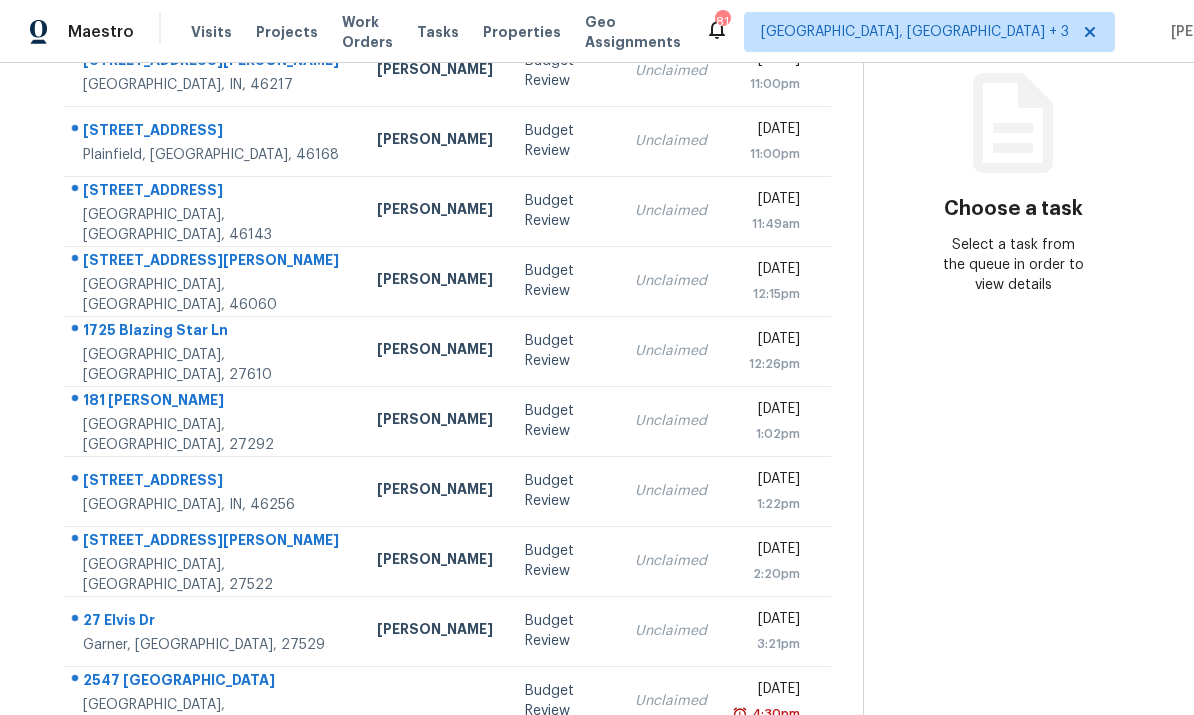 click on "Tasks 16  Results Date Range Open Change Order Review + 1 Assignee ​ Create a Task Address HPM Type Assignee Due 7137 Gavin Dr   Indianapolis, IN, 46217 Dodd Drayer Budget Review Unclaimed Tue, Jul 15th 2025 11:00pm 9233 Princeton Cir   Plainfield, IN, 46168 Dodd Drayer Budget Review Unclaimed Tue, Jul 15th 2025 11:00pm 2301 Harvest Moon Dr   Greenwood, IN, 46143 Dodd Drayer Budget Review Unclaimed Wed, Jul 16th 2025 11:49am 10773 Brighton Knoll Pkwy S   Noblesville, IN, 46060 Isaul Martinez Budget Review Unclaimed Wed, Jul 16th 2025 12:15pm 1725 Blazing Star Ln   Raleigh, NC, 27610 Amanda Horton Budget Review Unclaimed Wed, Jul 16th 2025 12:26pm 181 Katie Ln   Lexington, NC, 27292 Ken Romain Budget Review Unclaimed Wed, Jul 16th 2025 1:02pm 8853 Briarclift Rd   Indianapolis, IN, 46256 Isaul Martinez Budget Review Unclaimed Wed, Jul 16th 2025 1:22pm 1180 Andrews Ct   Creedmoor, NC, 27522 Joseph White Budget Review Unclaimed Wed, Jul 16th 2025 2:20pm 27 Elvis Dr   Garner, NC, 27529 Amanda Horton Unclaimed" at bounding box center (447, 316) 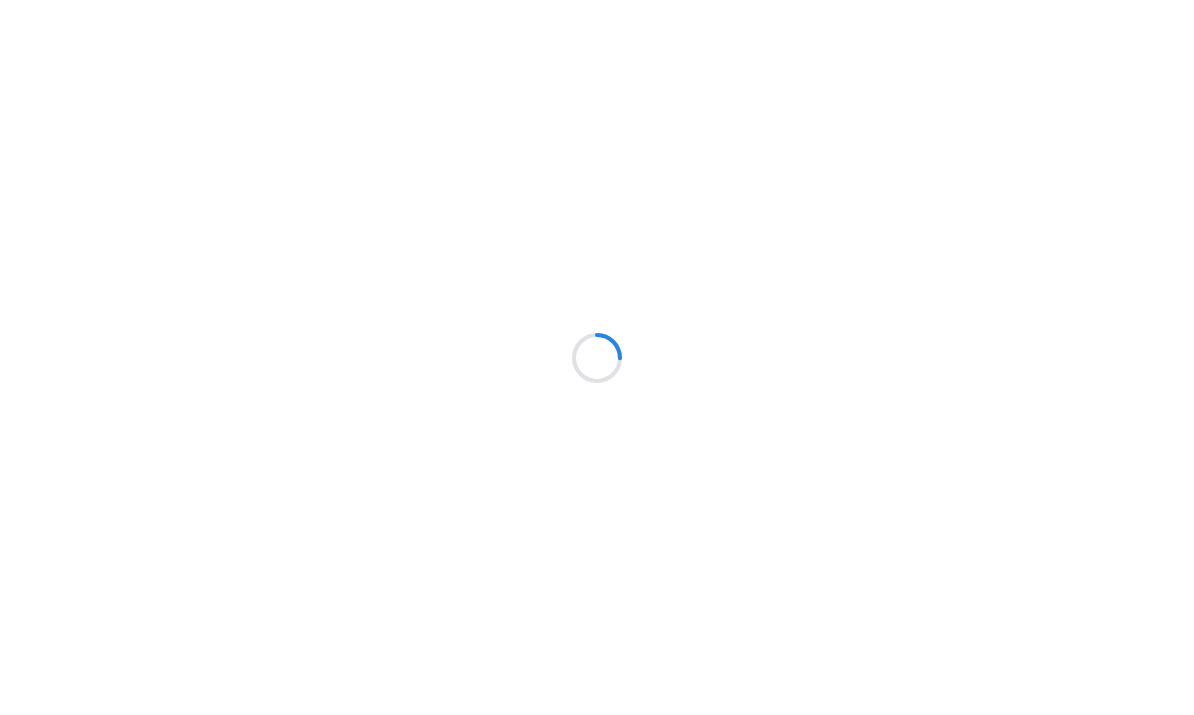 scroll, scrollTop: 0, scrollLeft: 0, axis: both 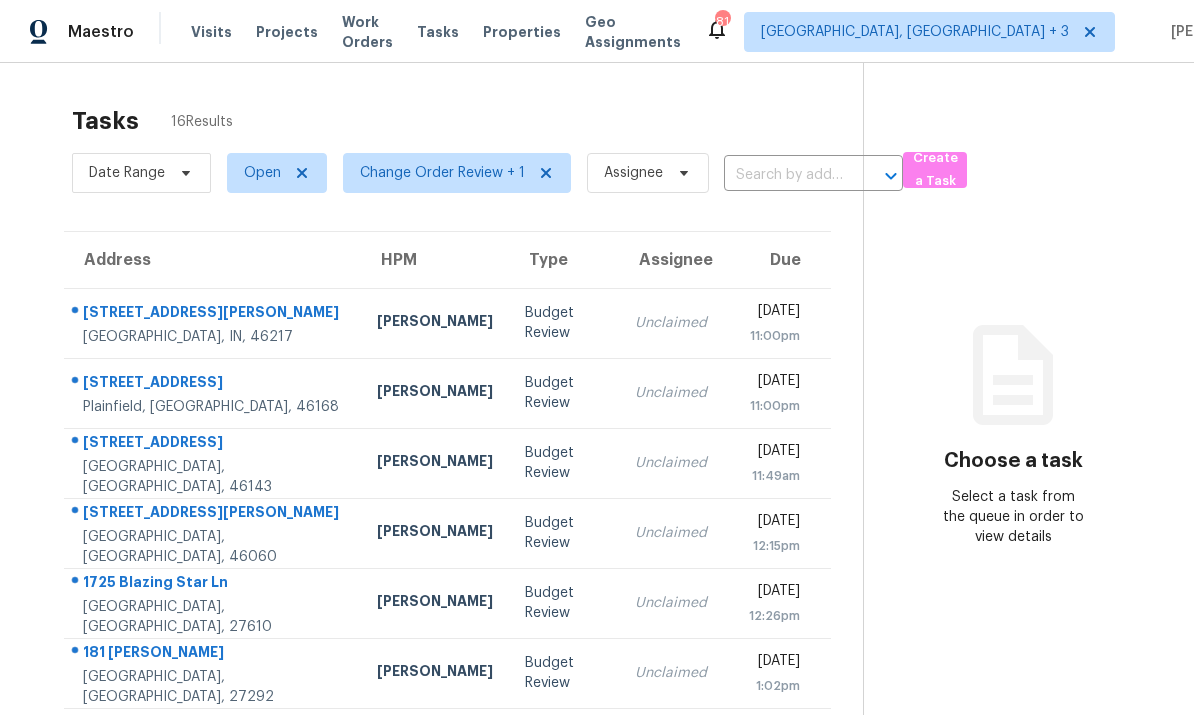 click on "[STREET_ADDRESS][PERSON_NAME]" at bounding box center [214, 314] 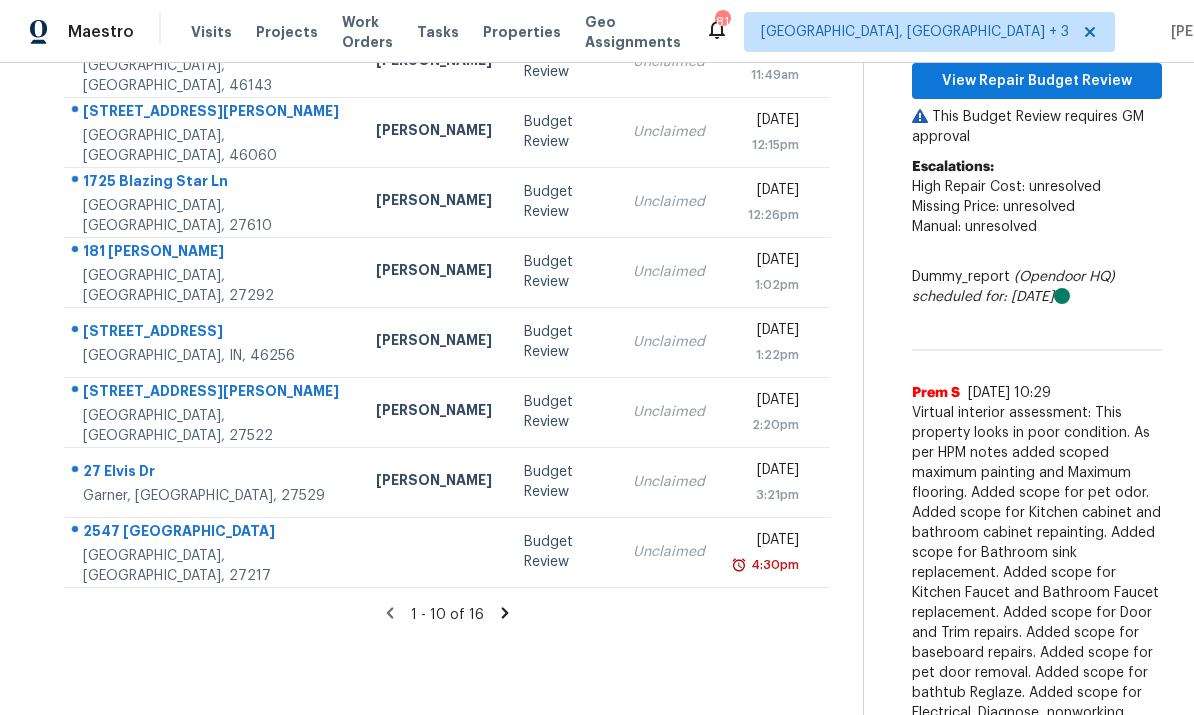 scroll, scrollTop: 400, scrollLeft: 0, axis: vertical 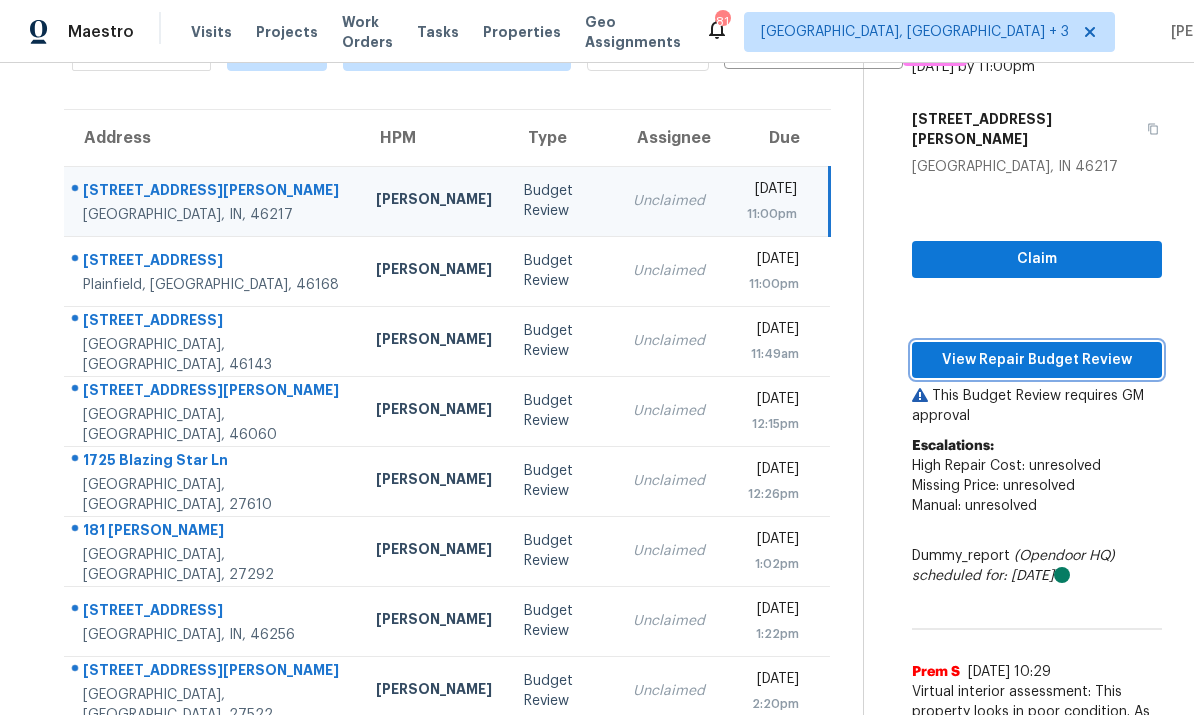 click on "View Repair Budget Review" at bounding box center [1037, 360] 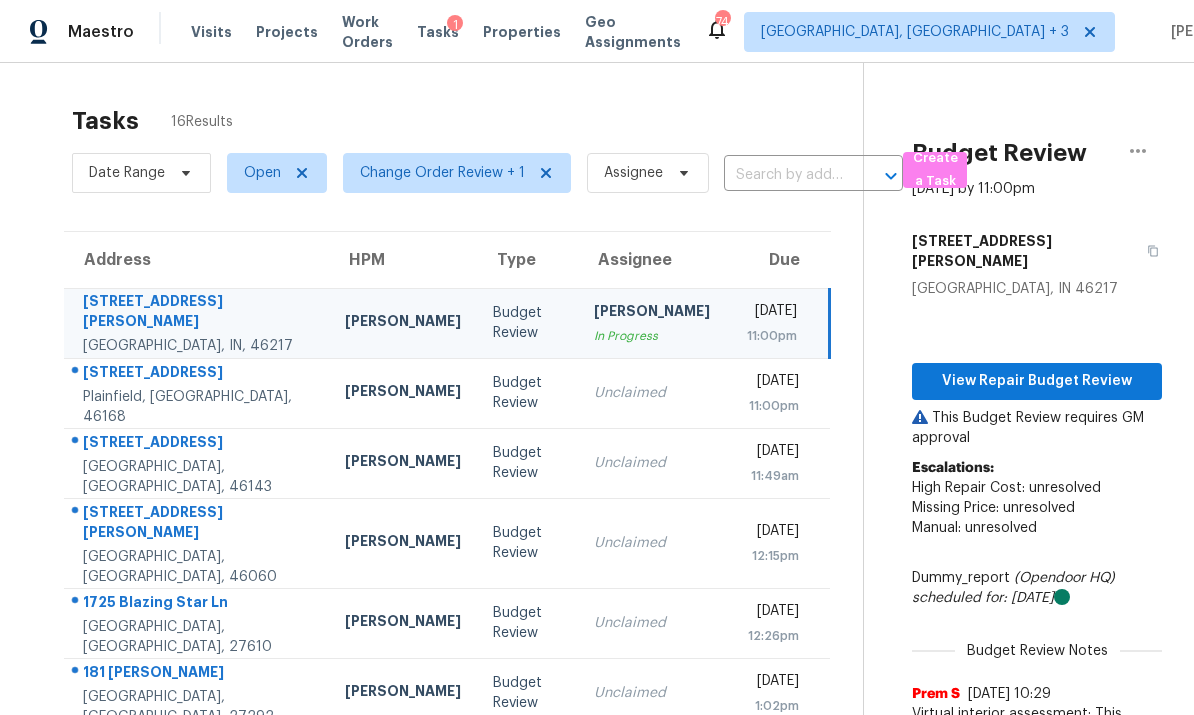 scroll, scrollTop: 0, scrollLeft: 0, axis: both 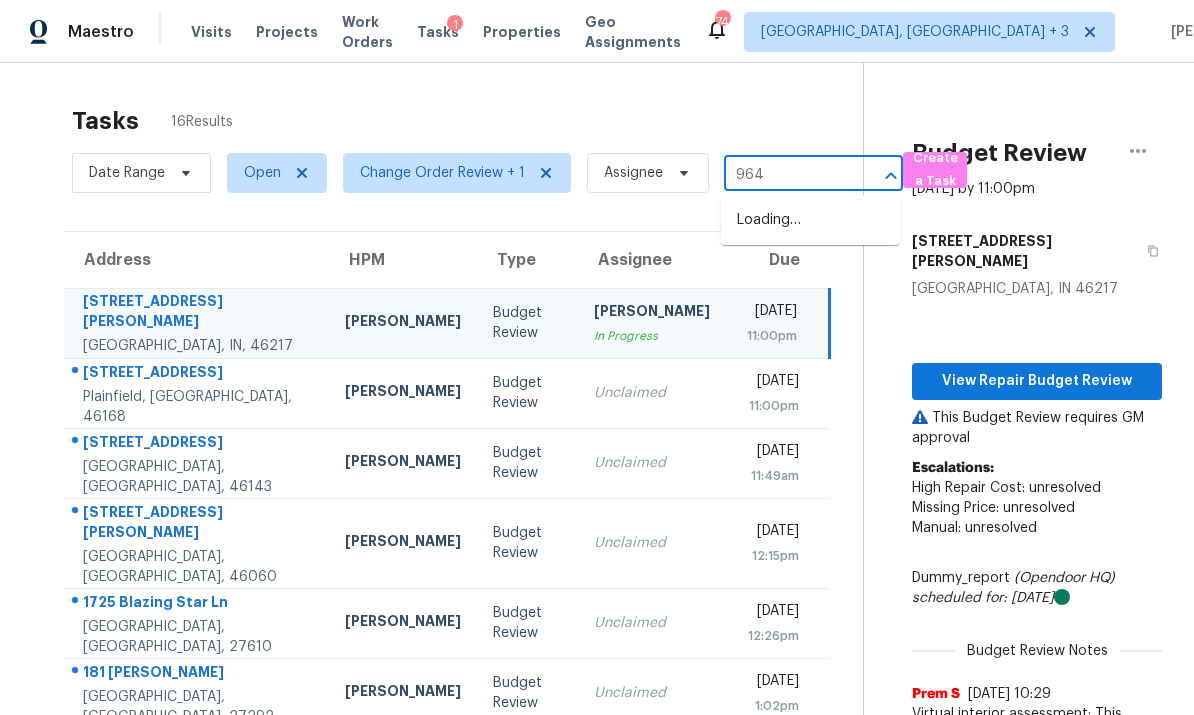 type on "9648" 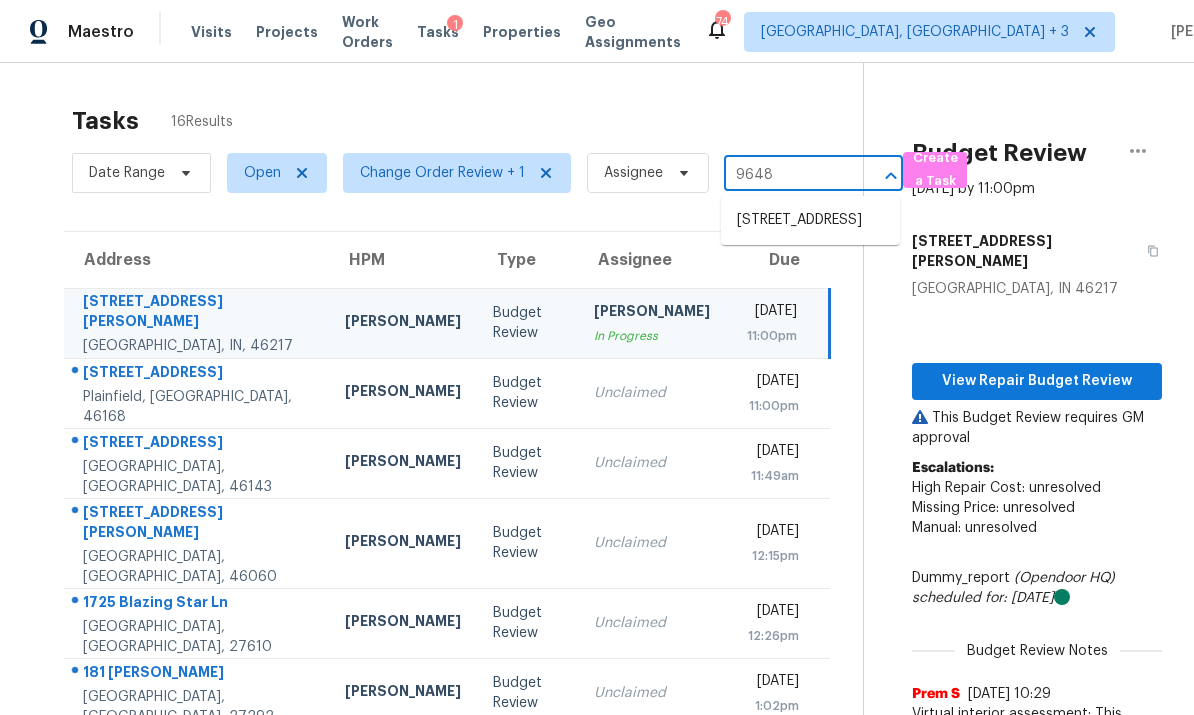 click on "[STREET_ADDRESS]" at bounding box center [810, 220] 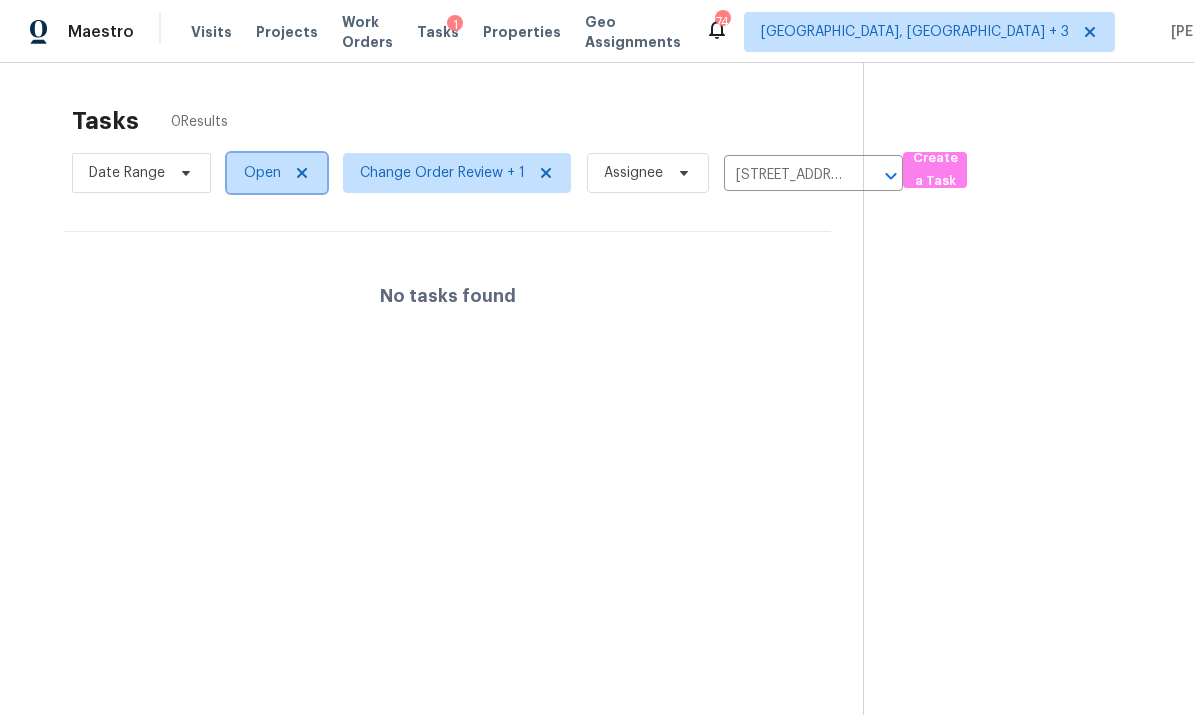 click on "Open" at bounding box center (262, 173) 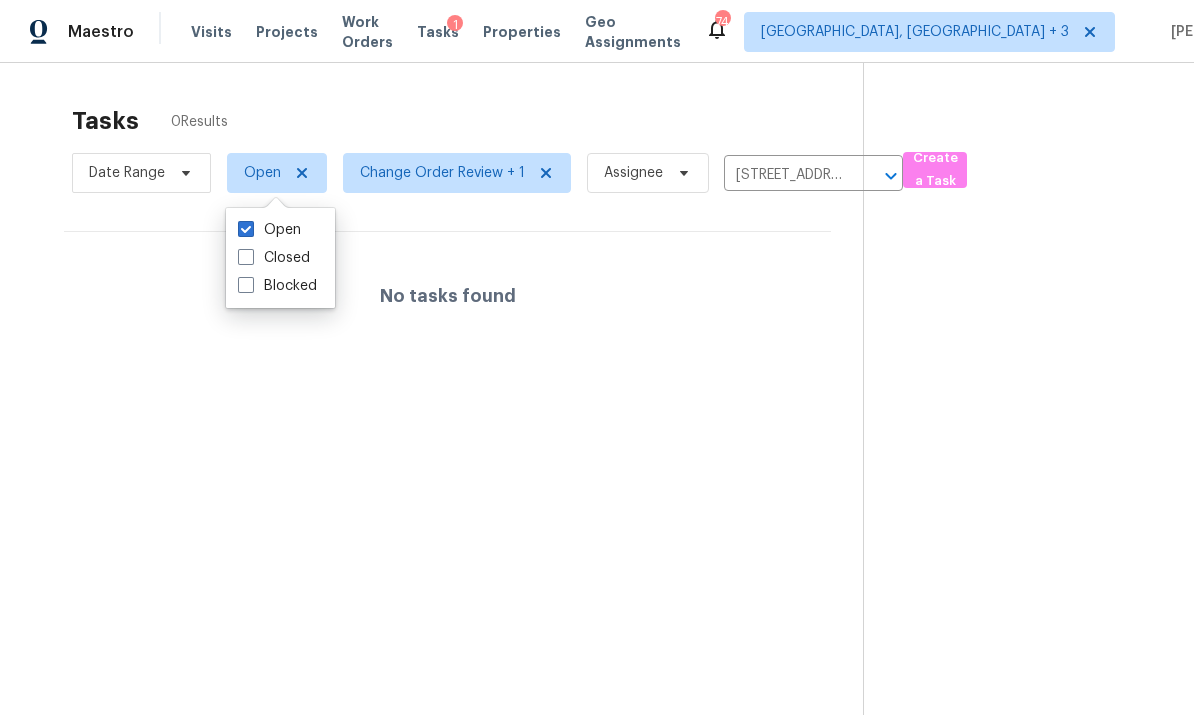 click on "Closed" at bounding box center (274, 258) 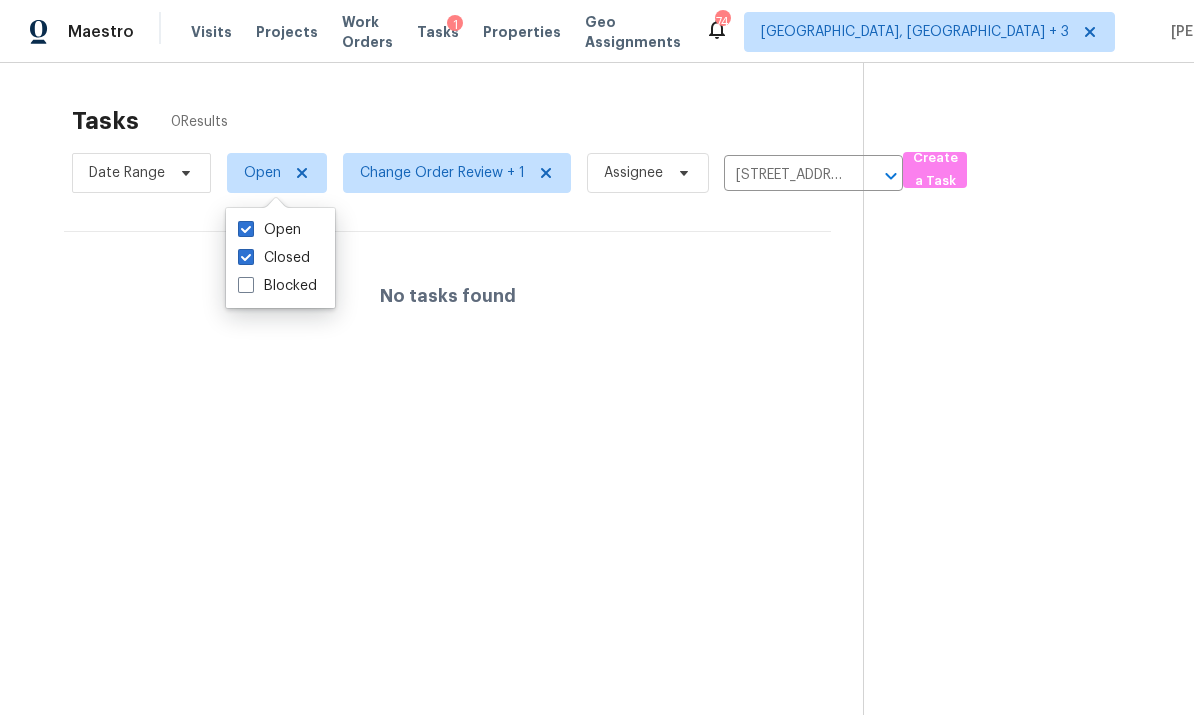 checkbox on "true" 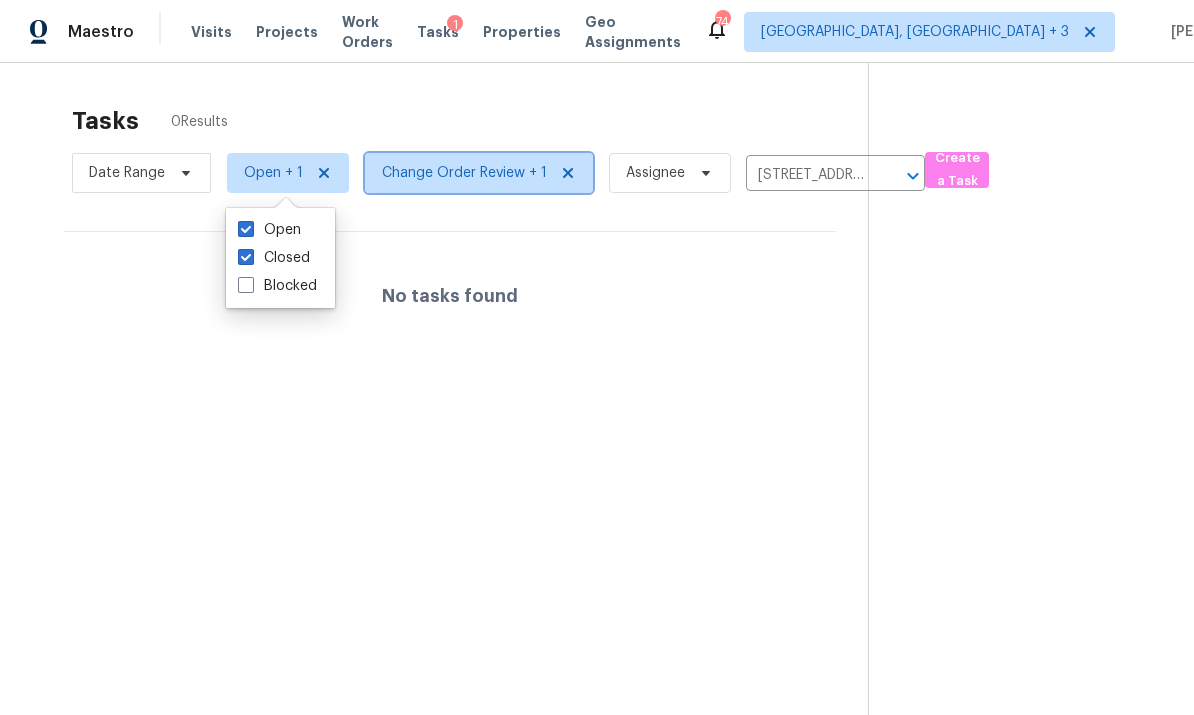 click on "Change Order Review + 1" at bounding box center [464, 173] 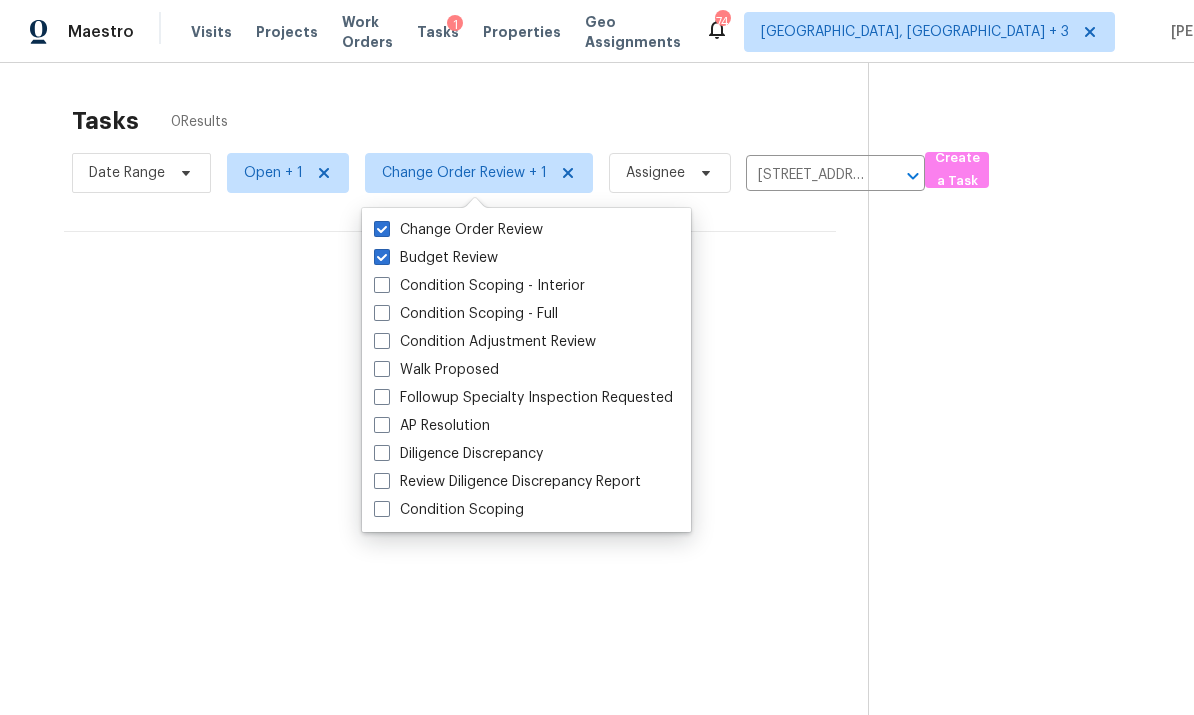 click at bounding box center (382, 285) 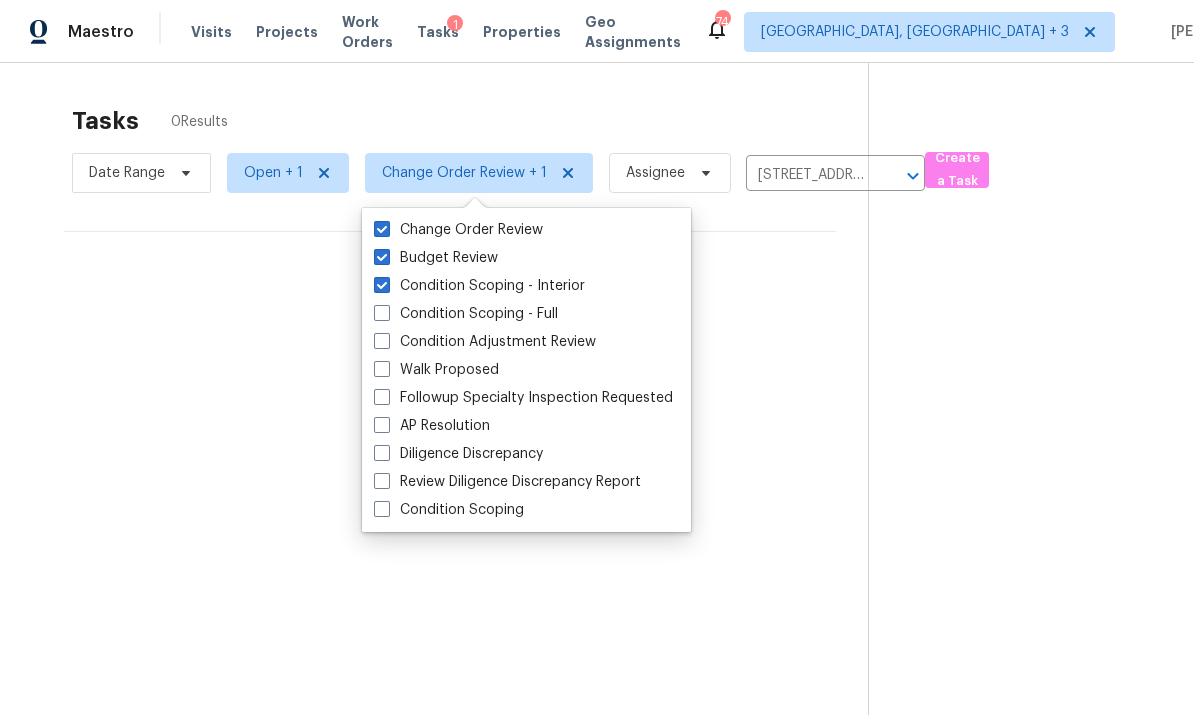 checkbox on "true" 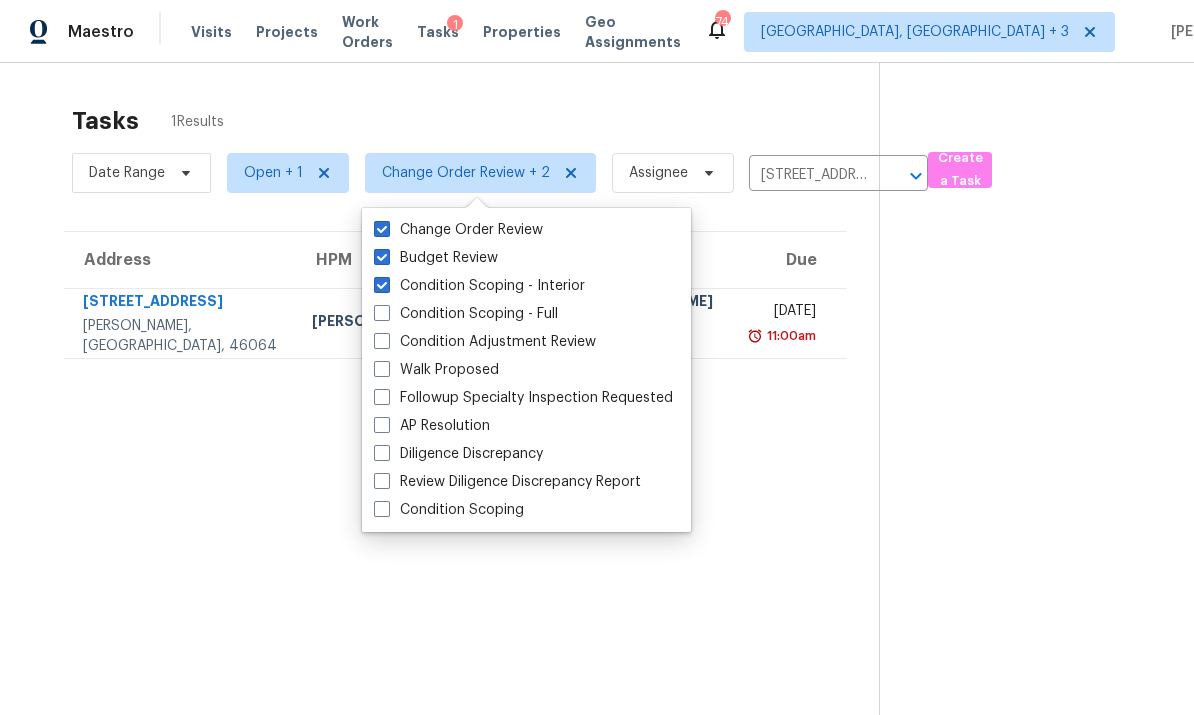 click on "Tasks 1  Results Date Range Open + 1 Change Order Review + 2 Assignee 9648 W Lantern Ln, Pendleton, IN 46064 ​ Create a Task Address HPM Type Assignee Due 9648 W Lantern Ln   Pendleton, IN, 46064 Isaul Martinez Condition Scoping - Interior Soumya Ranjan Dash Not Started Tue, Jul 15th 2025 11:00am" at bounding box center (455, 436) 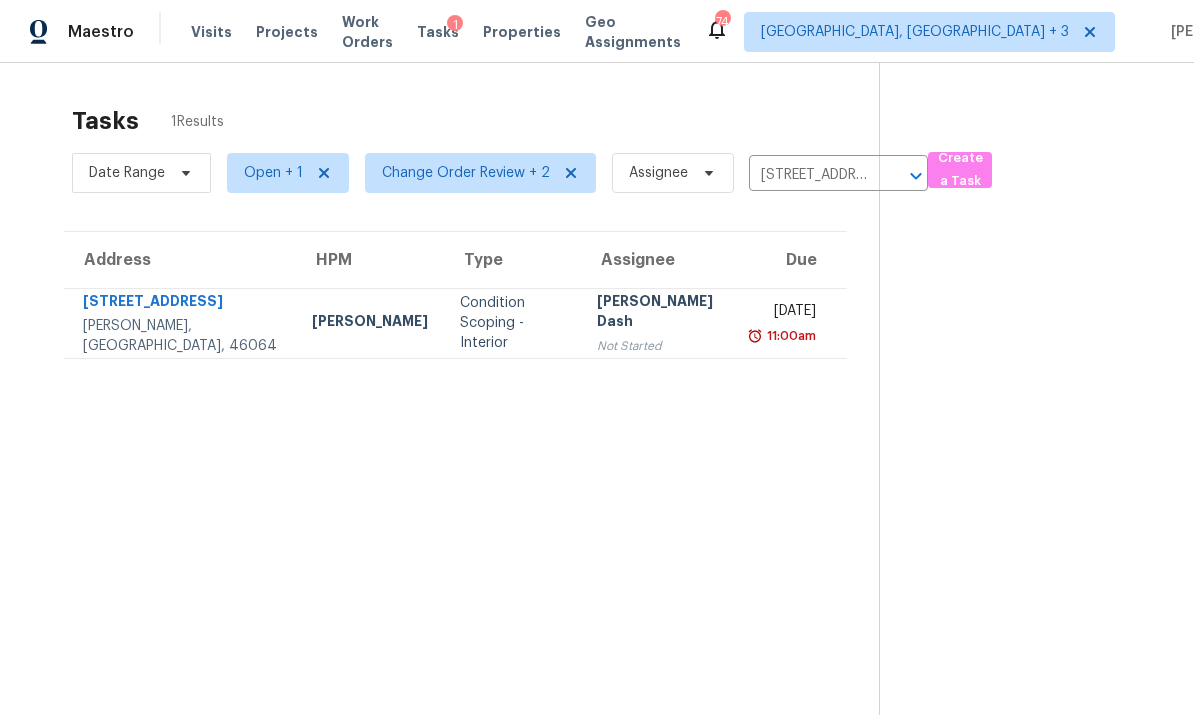 click on "9648 W Lantern Ln" at bounding box center (181, 303) 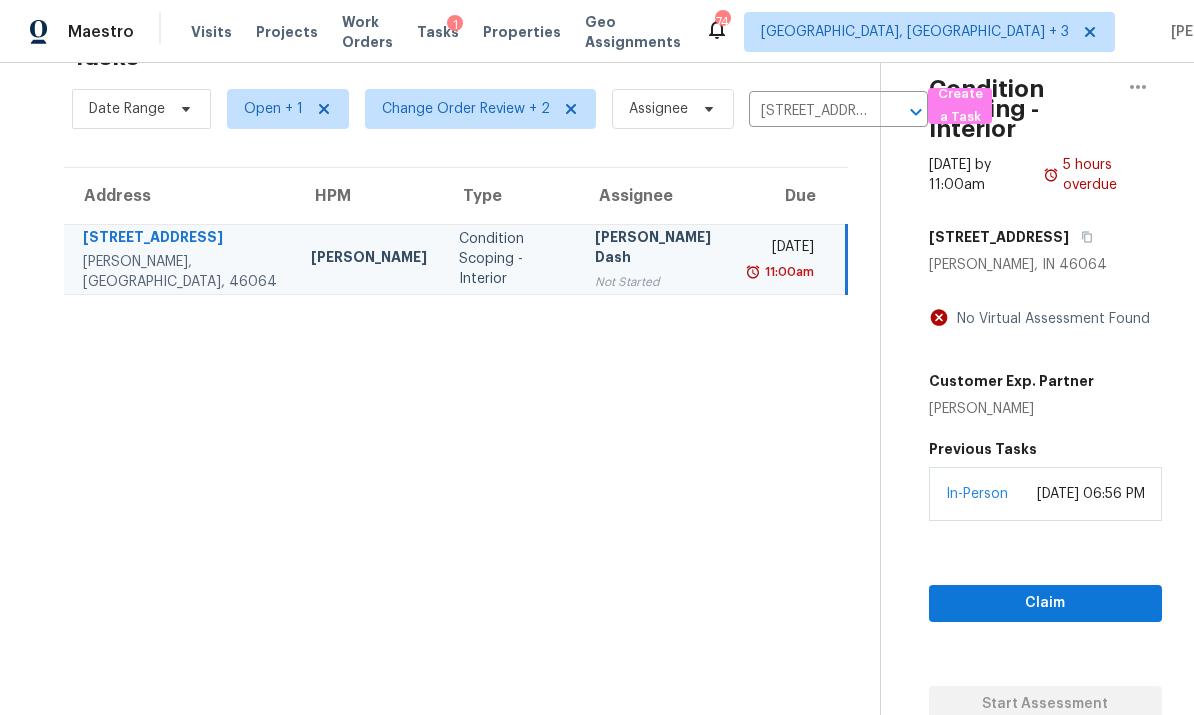 scroll, scrollTop: 63, scrollLeft: 0, axis: vertical 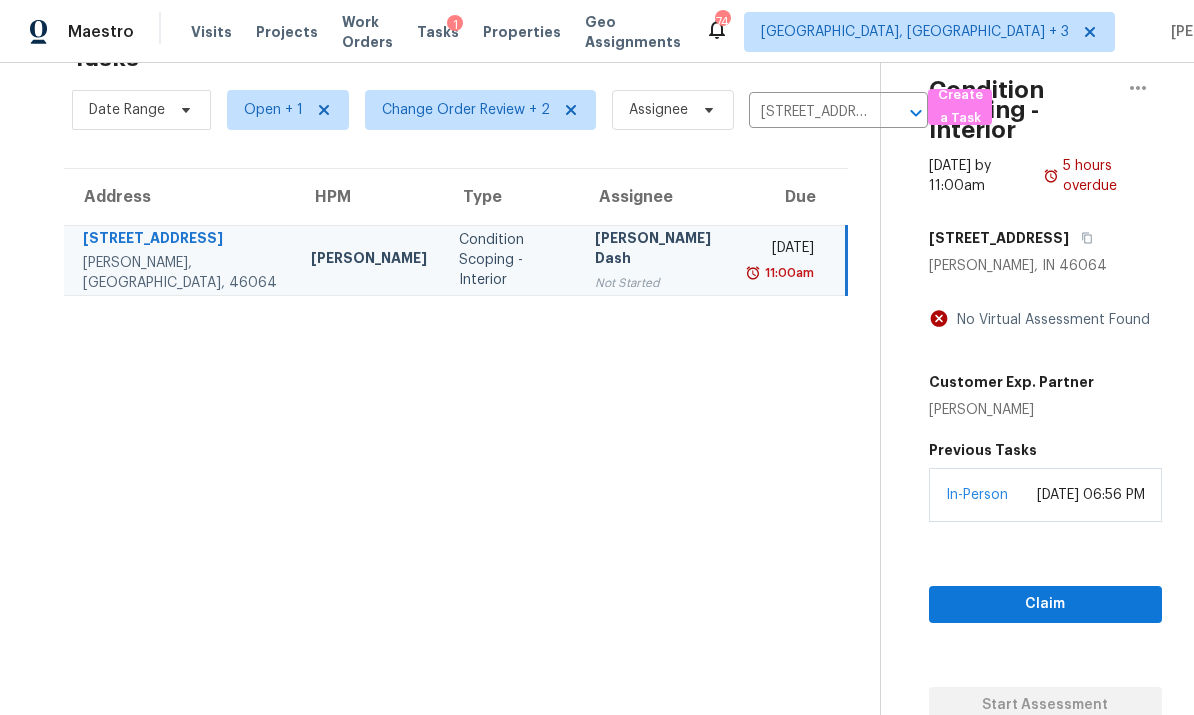 click on "9648 W Lantern Ln" at bounding box center [181, 240] 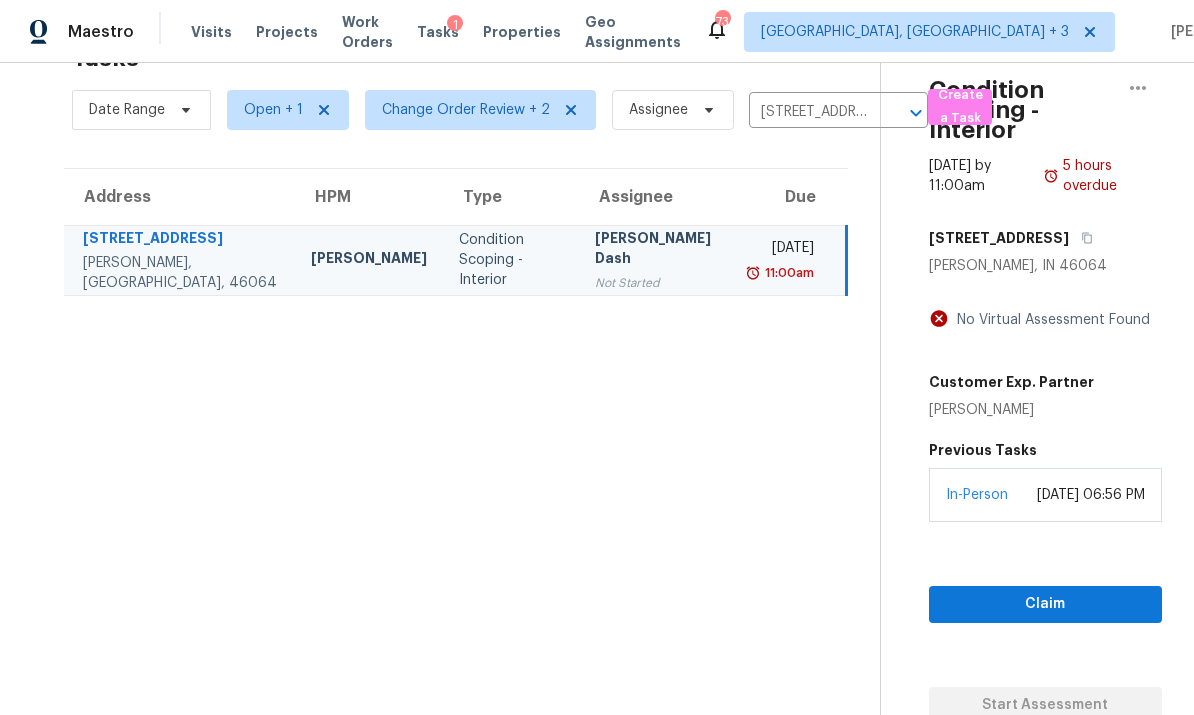 click 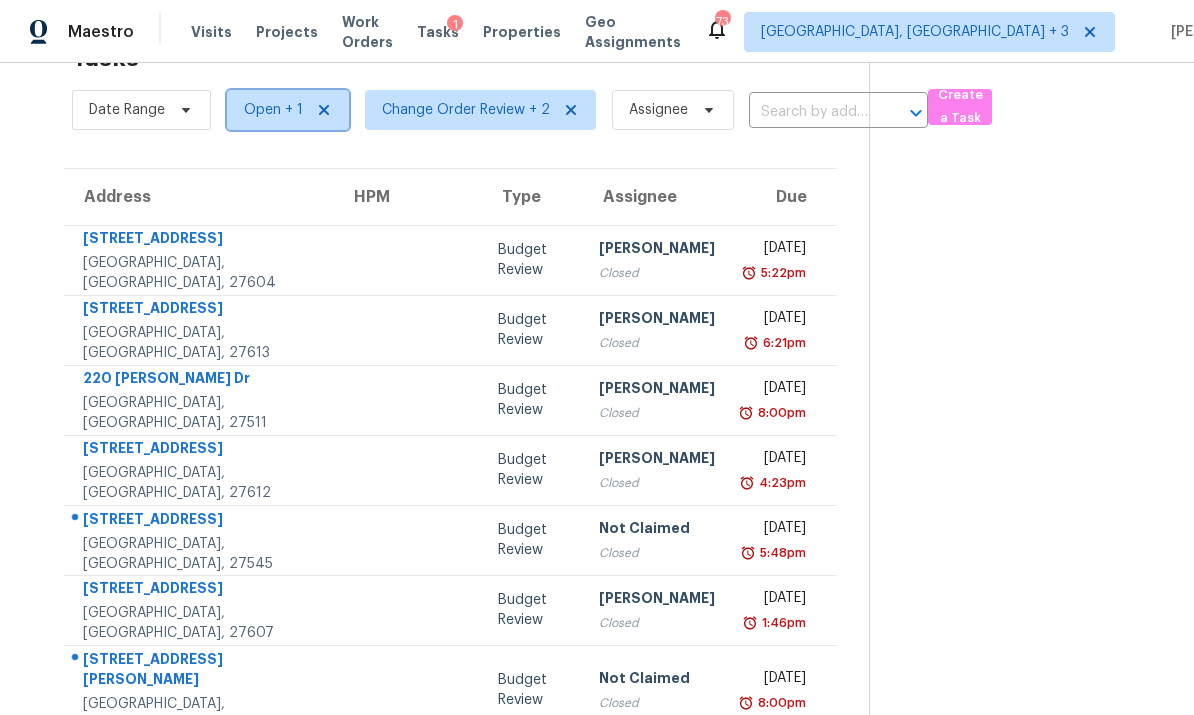 click on "Open + 1" at bounding box center (273, 110) 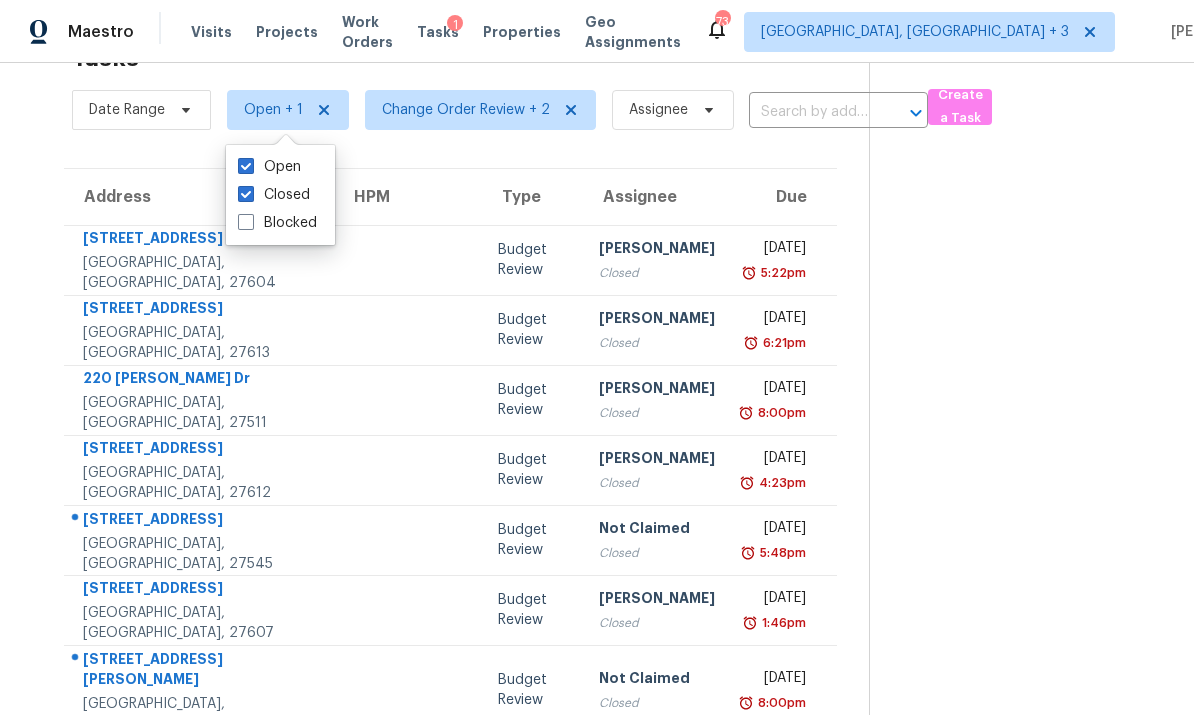 click at bounding box center (246, 194) 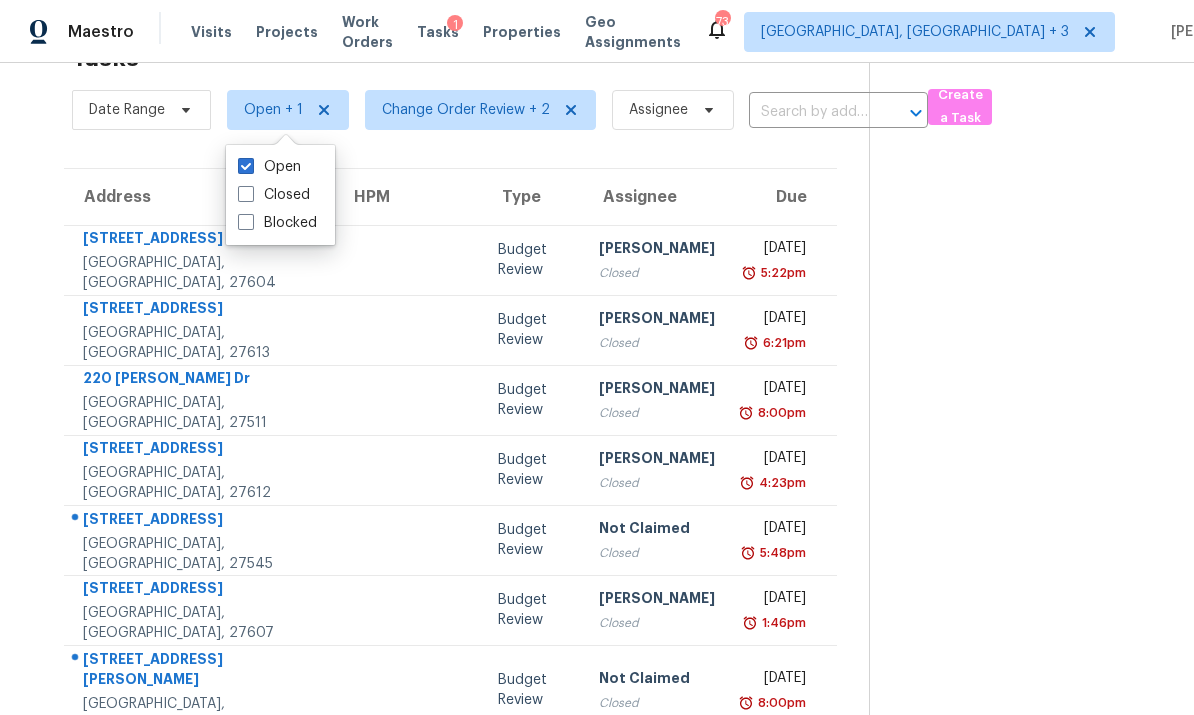 checkbox on "false" 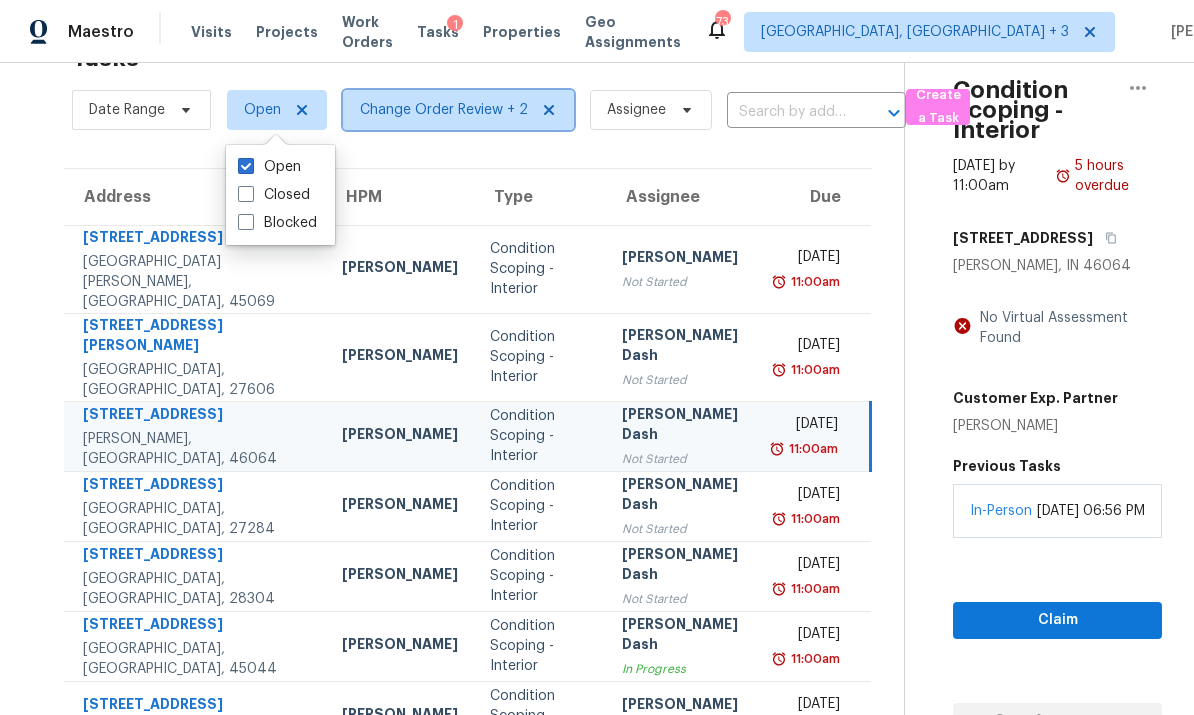 click on "Change Order Review + 2" at bounding box center (444, 110) 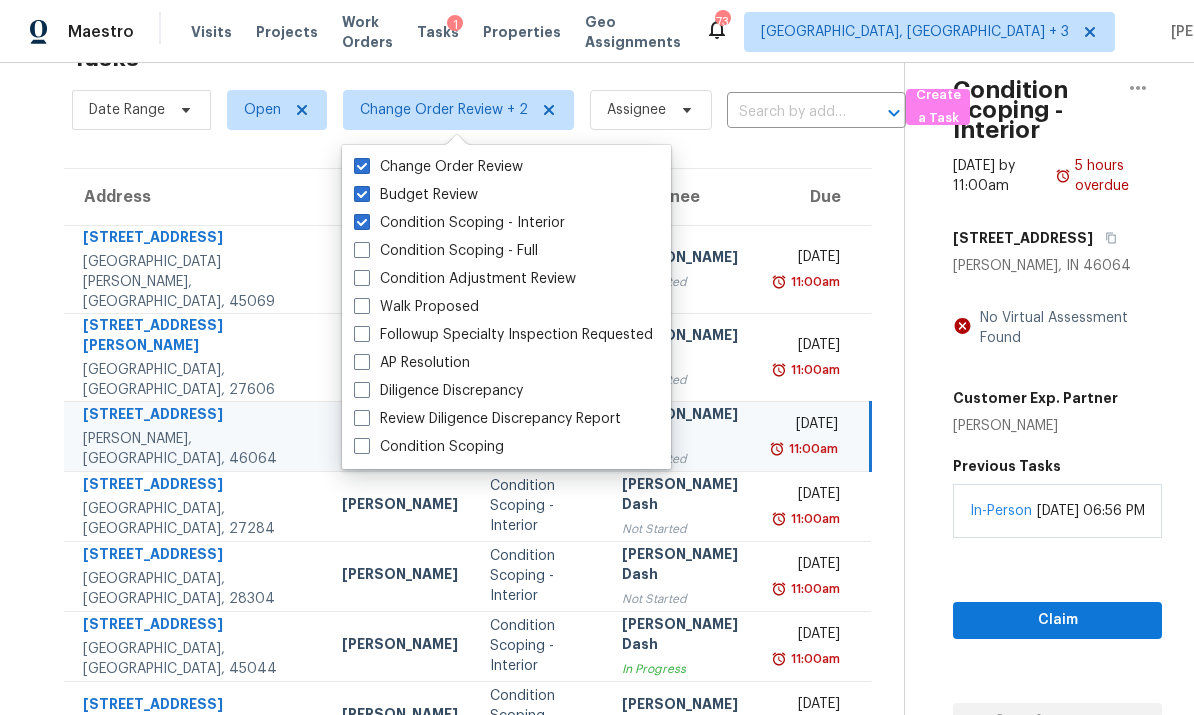 click at bounding box center [362, 222] 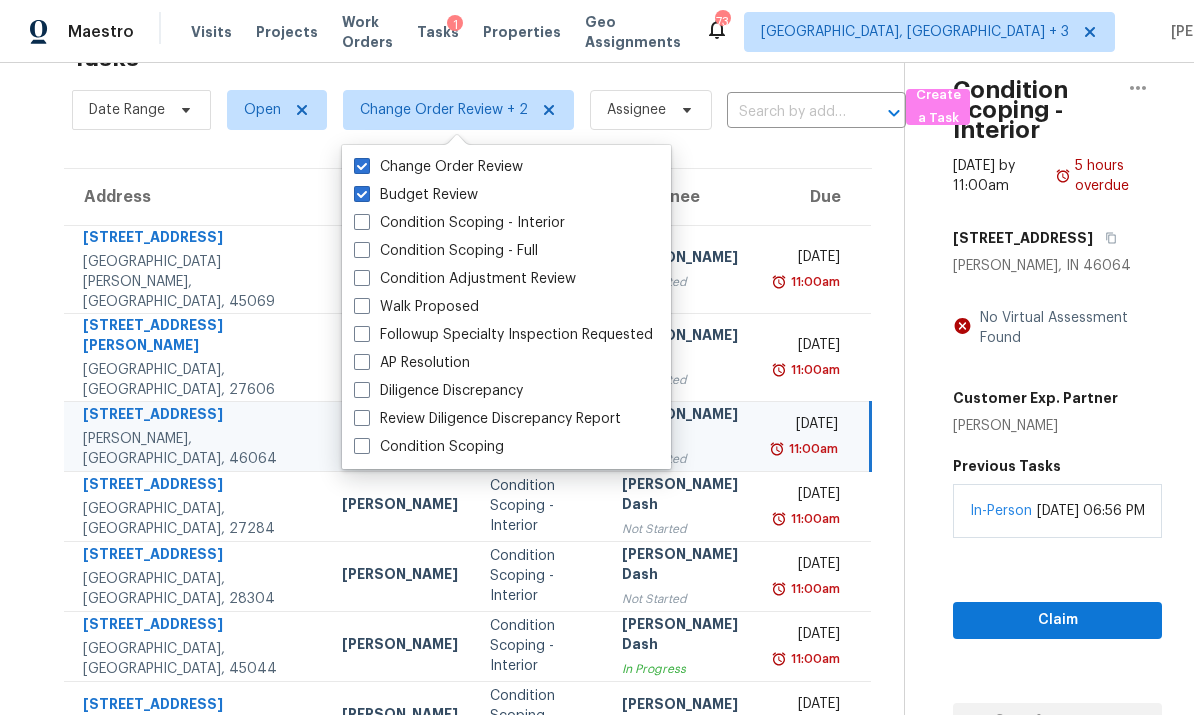 checkbox on "false" 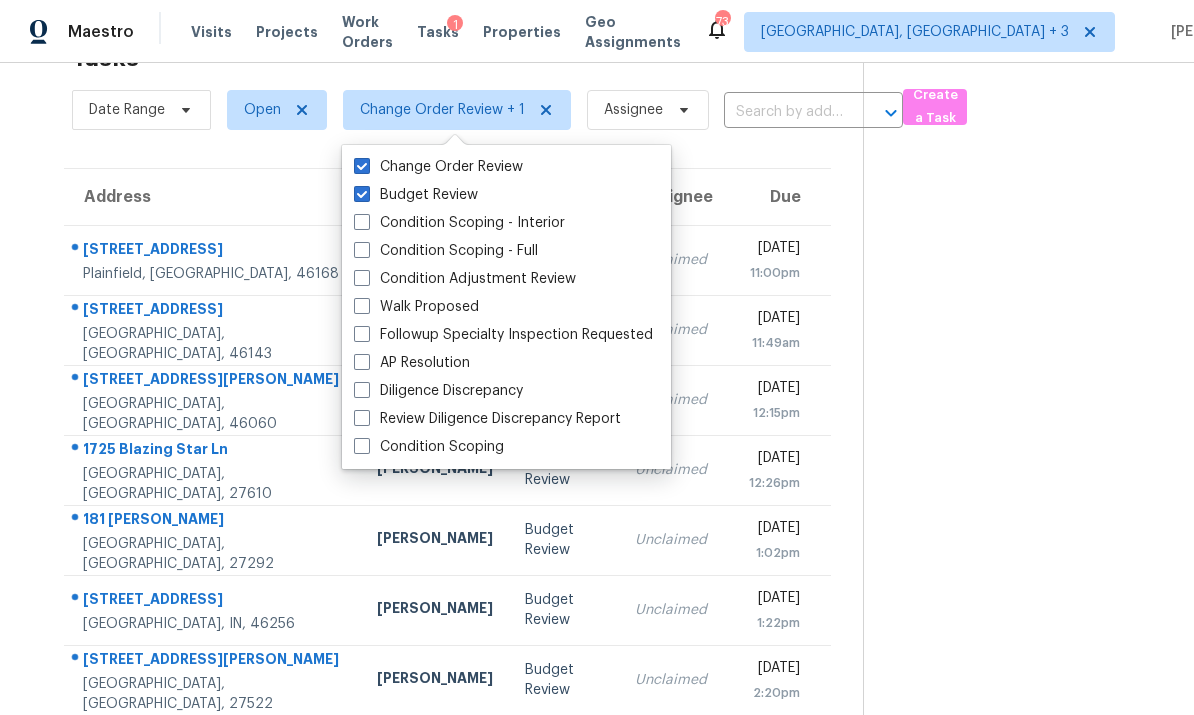 click on "Tasks 16  Results Date Range Open Change Order Review + 1 Assignee ​ Create a Task Address HPM Type Assignee Due 9233 Princeton Cir   Plainfield, IN, 46168 Dodd Drayer Budget Review Unclaimed Tue, Jul 15th 2025 11:00pm 2301 Harvest Moon Dr   Greenwood, IN, 46143 Dodd Drayer Budget Review Unclaimed Wed, Jul 16th 2025 11:49am 10773 Brighton Knoll Pkwy S   Noblesville, IN, 46060 Isaul Martinez Budget Review Unclaimed Wed, Jul 16th 2025 12:15pm 1725 Blazing Star Ln   Raleigh, NC, 27610 Amanda Horton Budget Review Unclaimed Wed, Jul 16th 2025 12:26pm 181 Katie Ln   Lexington, NC, 27292 Ken Romain Budget Review Unclaimed Wed, Jul 16th 2025 1:02pm 8853 Briarclift Rd   Indianapolis, IN, 46256 Isaul Martinez Budget Review Unclaimed Wed, Jul 16th 2025 1:22pm 1180 Andrews Ct   Creedmoor, NC, 27522 Joseph White Budget Review Unclaimed Wed, Jul 16th 2025 2:20pm 27 Elvis Dr   Garner, NC, 27529 Amanda Horton Budget Review Unclaimed Wed, Jul 16th 2025 3:21pm 2547 Hilldale   Burlington, NC, 27217 Budget Review Unclaimed" at bounding box center [597, 489] 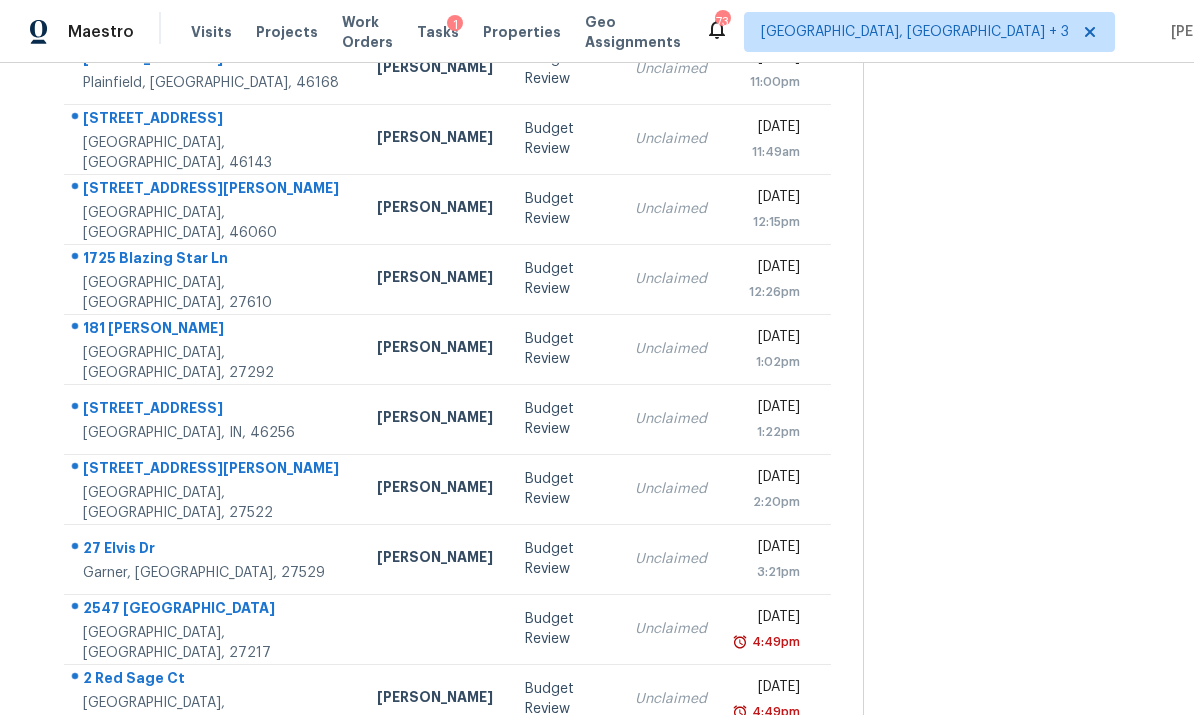 scroll, scrollTop: 252, scrollLeft: 0, axis: vertical 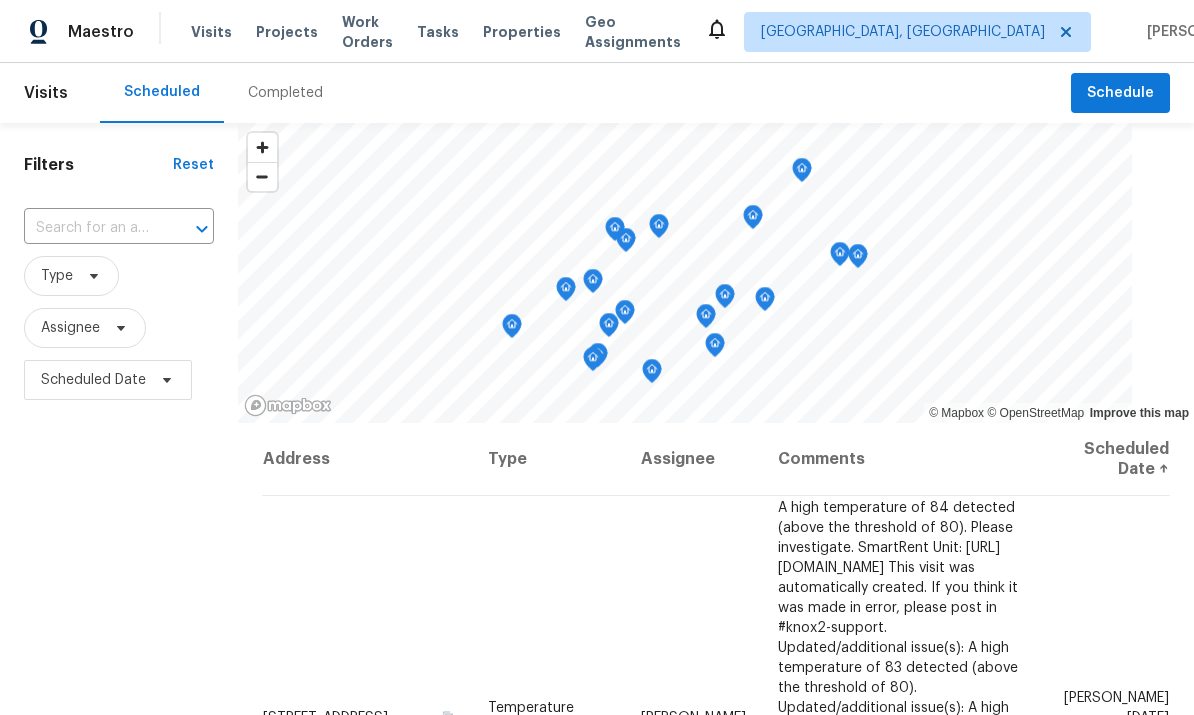 click on "Completed" at bounding box center [285, 93] 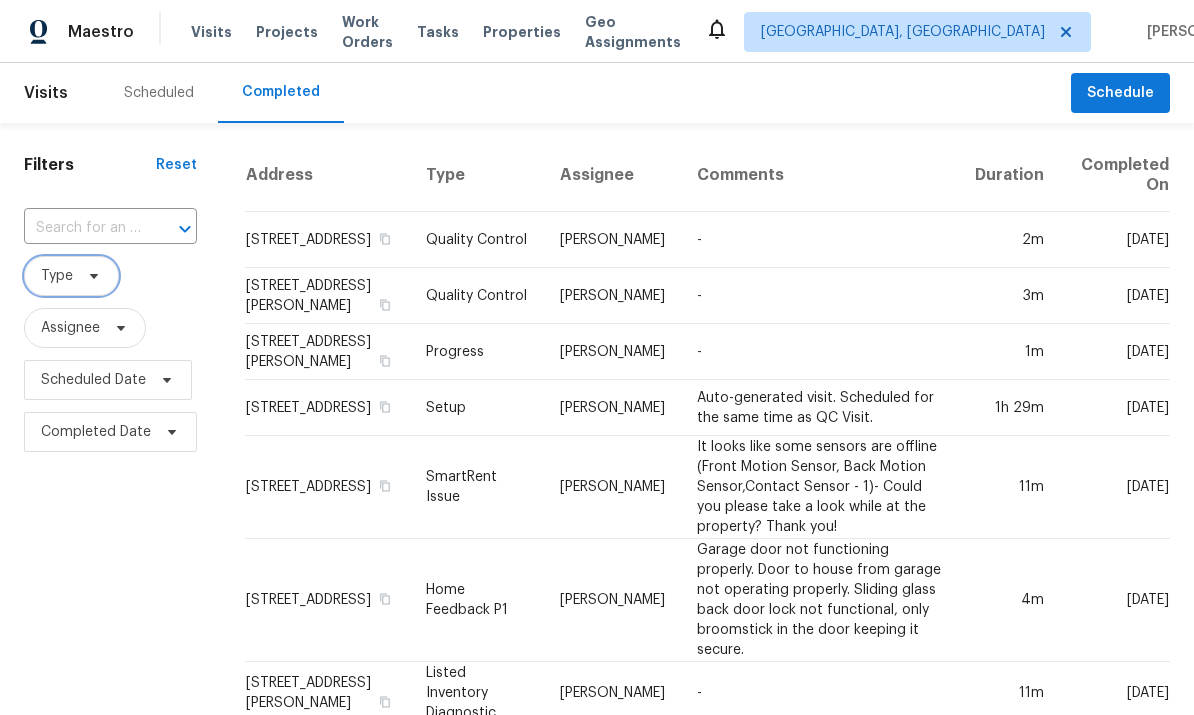 click on "Type" at bounding box center [57, 276] 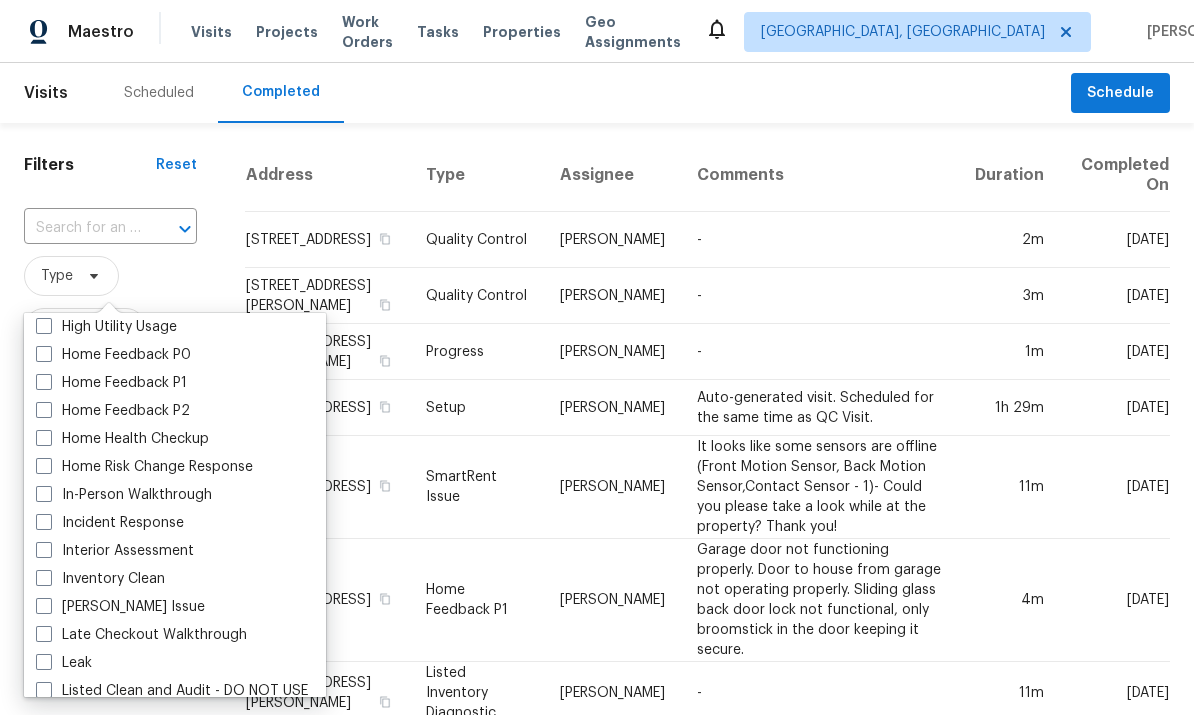 scroll, scrollTop: 623, scrollLeft: 0, axis: vertical 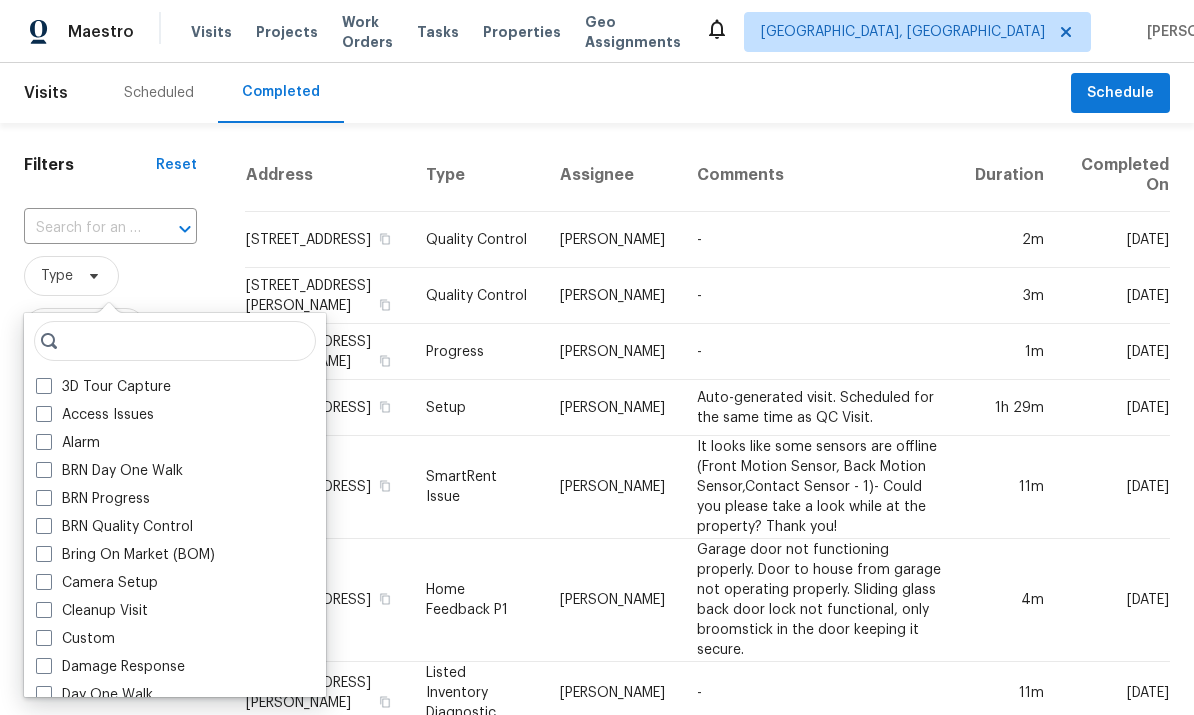 click on "BRN Progress" at bounding box center (175, 499) 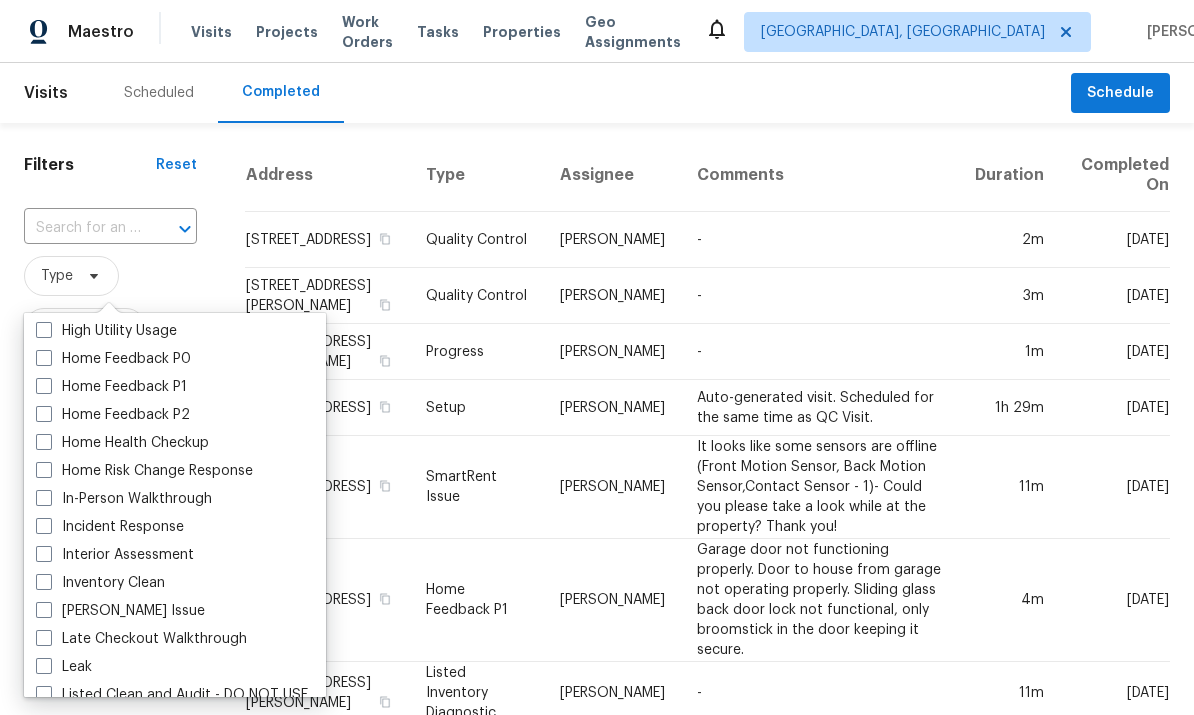 scroll, scrollTop: 613, scrollLeft: 0, axis: vertical 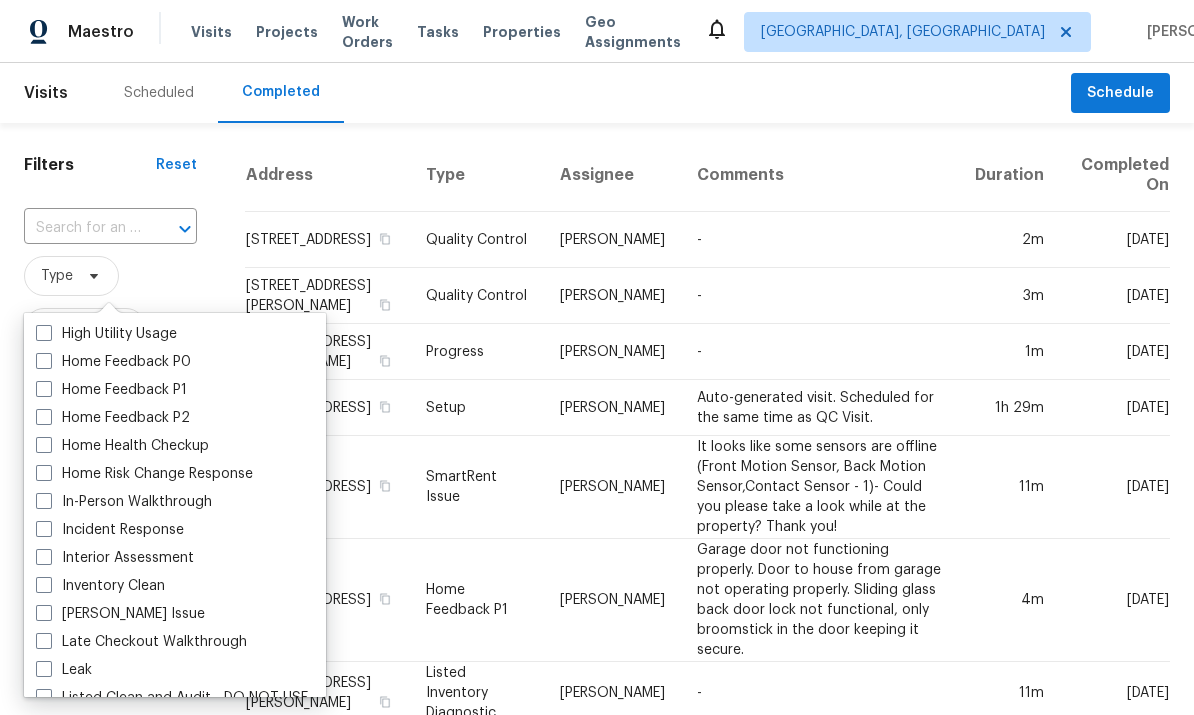 click at bounding box center [44, 501] 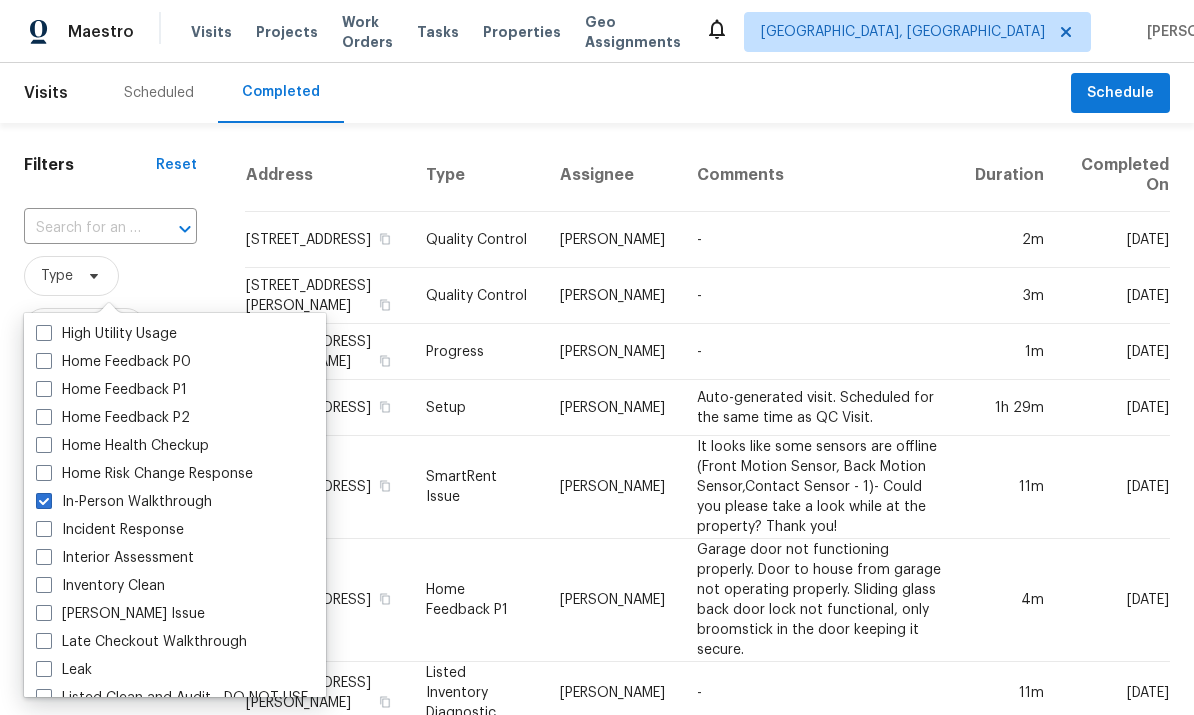 checkbox on "true" 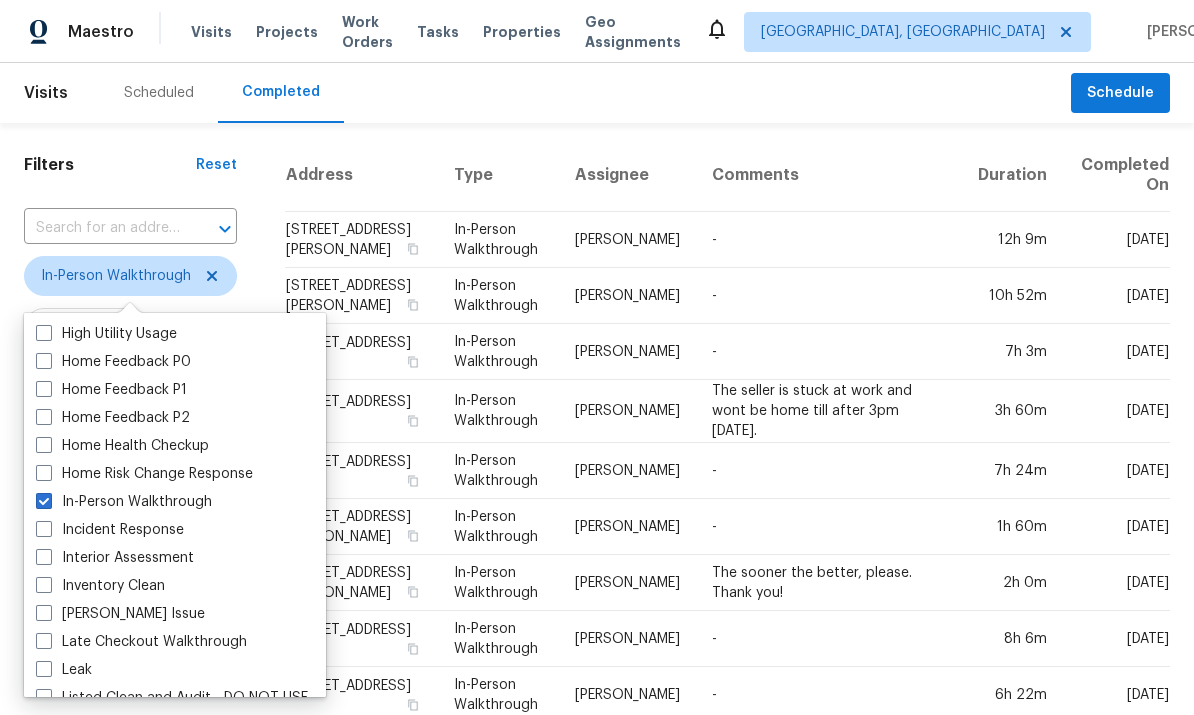 click on "-" at bounding box center (829, 695) 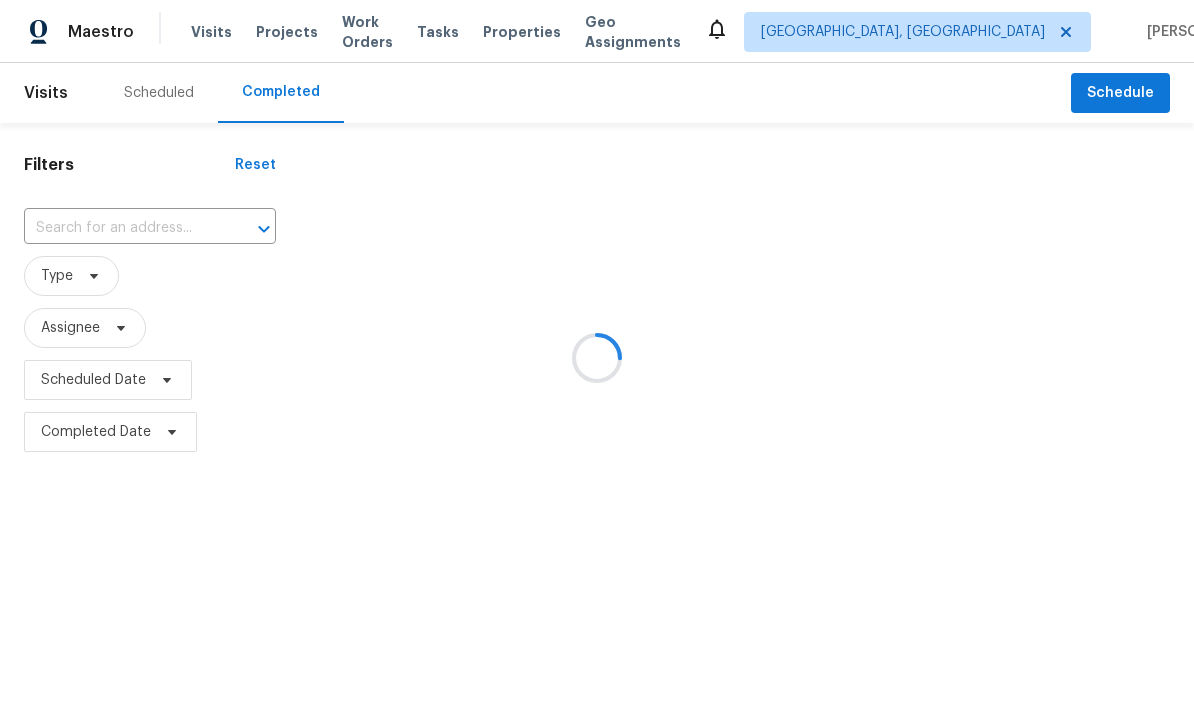 scroll, scrollTop: 0, scrollLeft: 0, axis: both 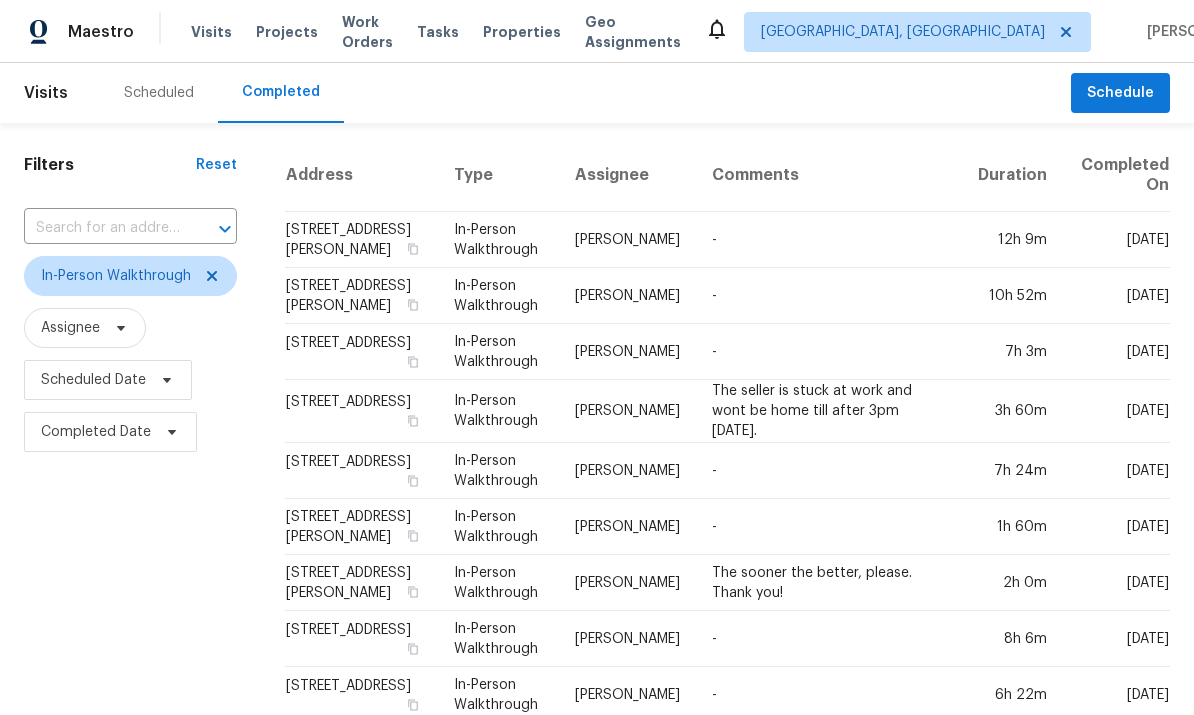 click on "Filters Reset ​ In-Person Walkthrough Assignee Scheduled Date Completed Date" at bounding box center (130, 771) 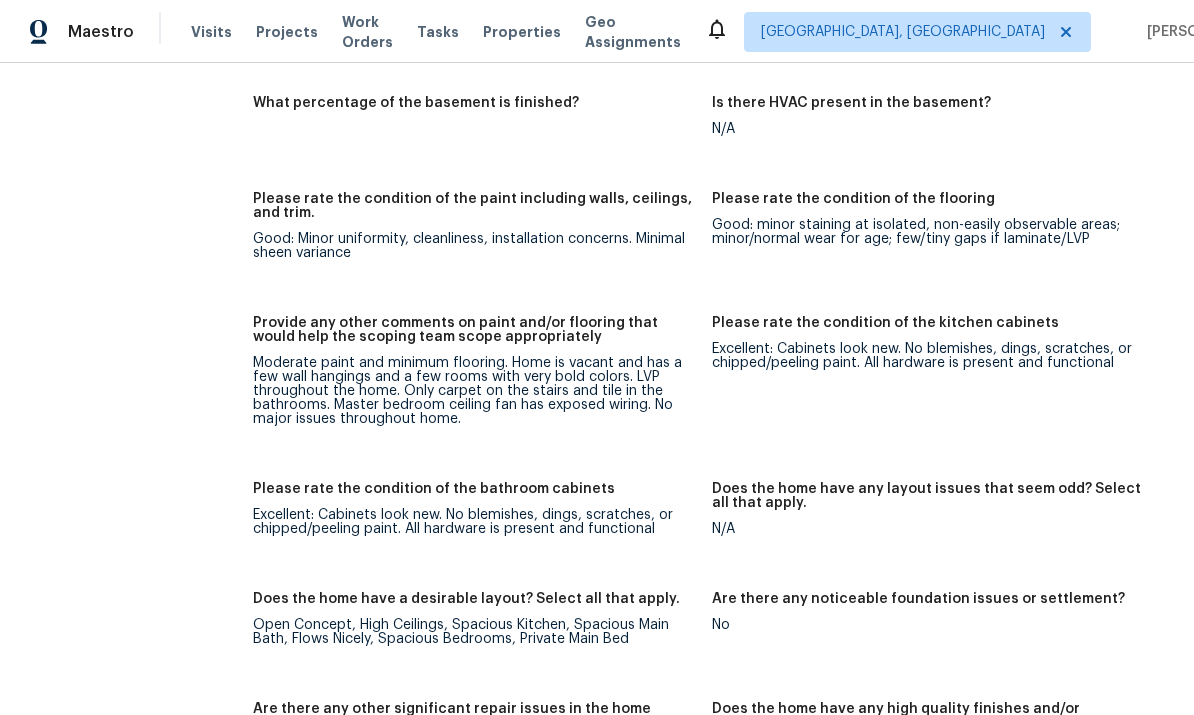 scroll, scrollTop: 3156, scrollLeft: 0, axis: vertical 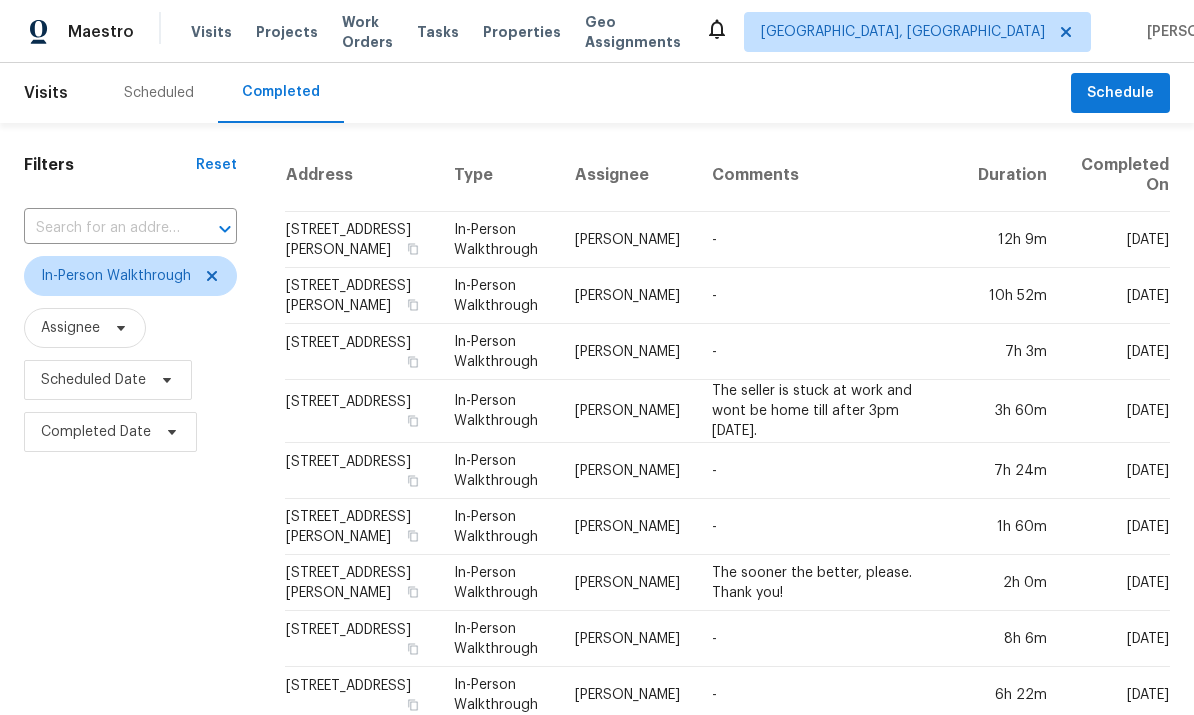 click on "[STREET_ADDRESS][PERSON_NAME]" at bounding box center [361, 296] 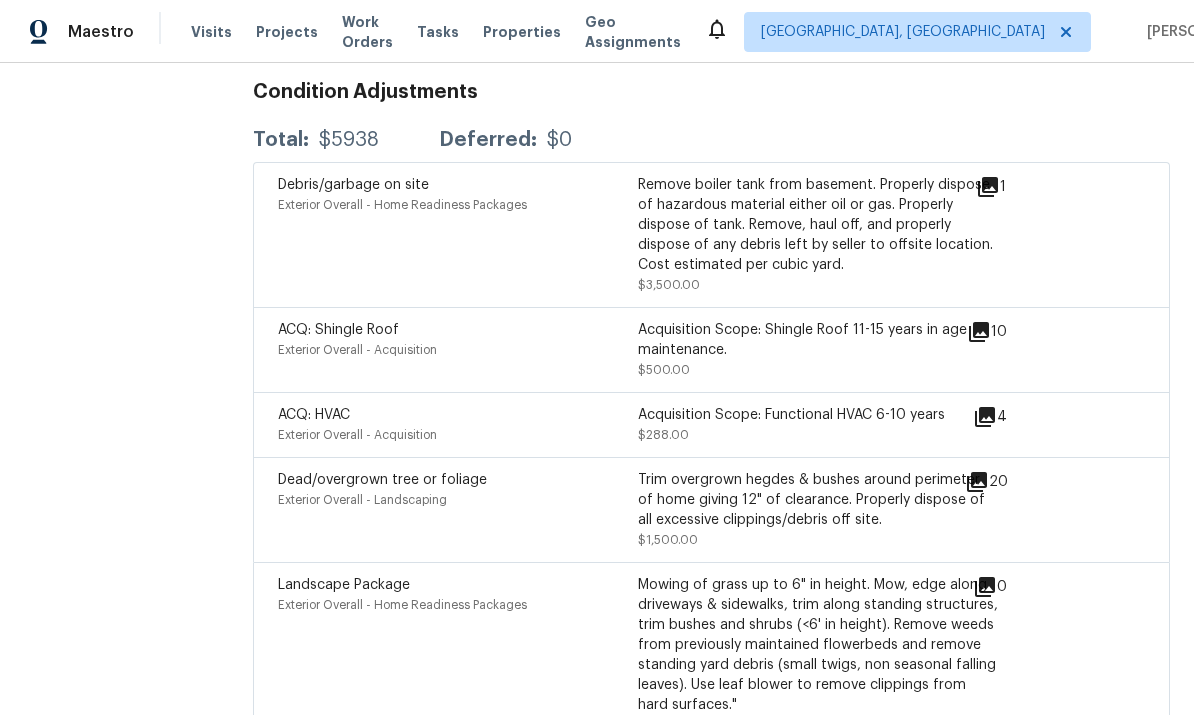 scroll, scrollTop: 5846, scrollLeft: 0, axis: vertical 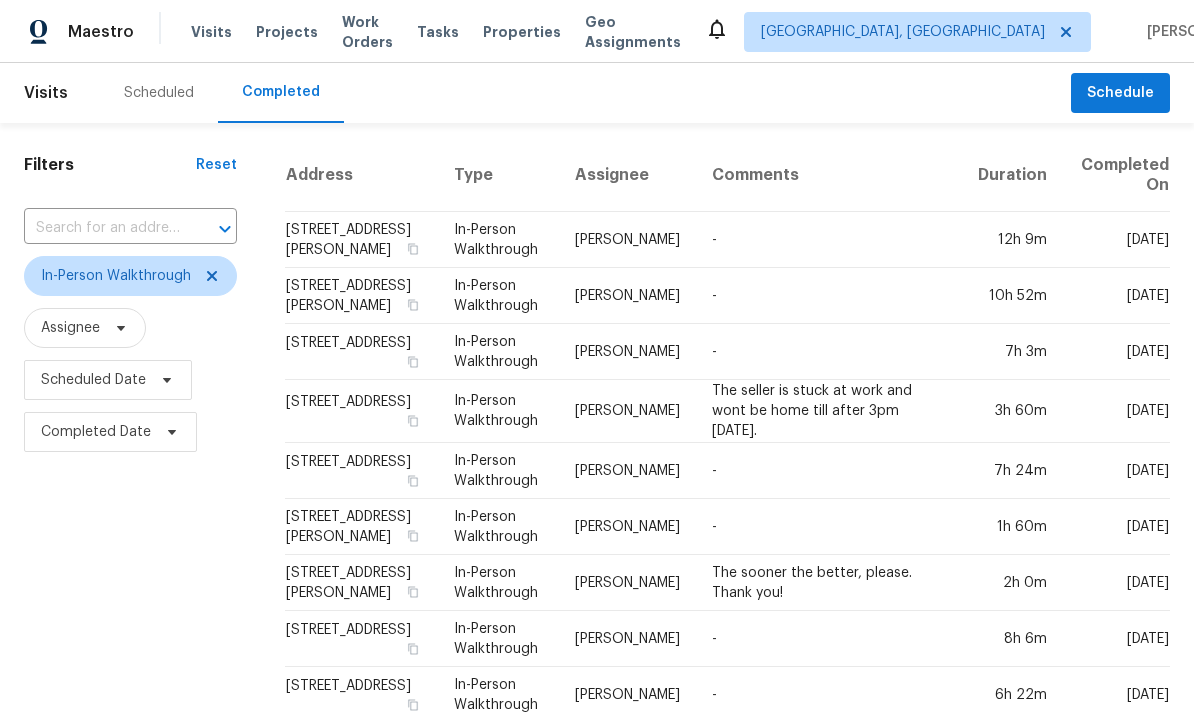 click on "[STREET_ADDRESS]" at bounding box center (361, 352) 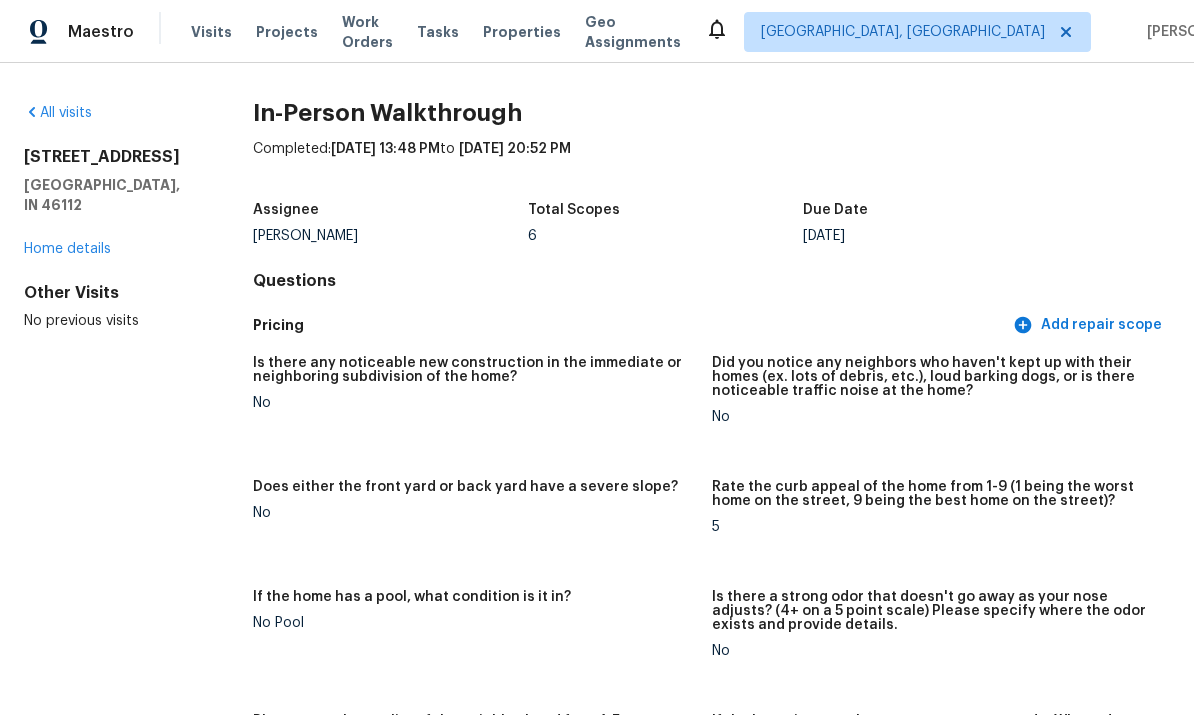 scroll, scrollTop: 0, scrollLeft: 0, axis: both 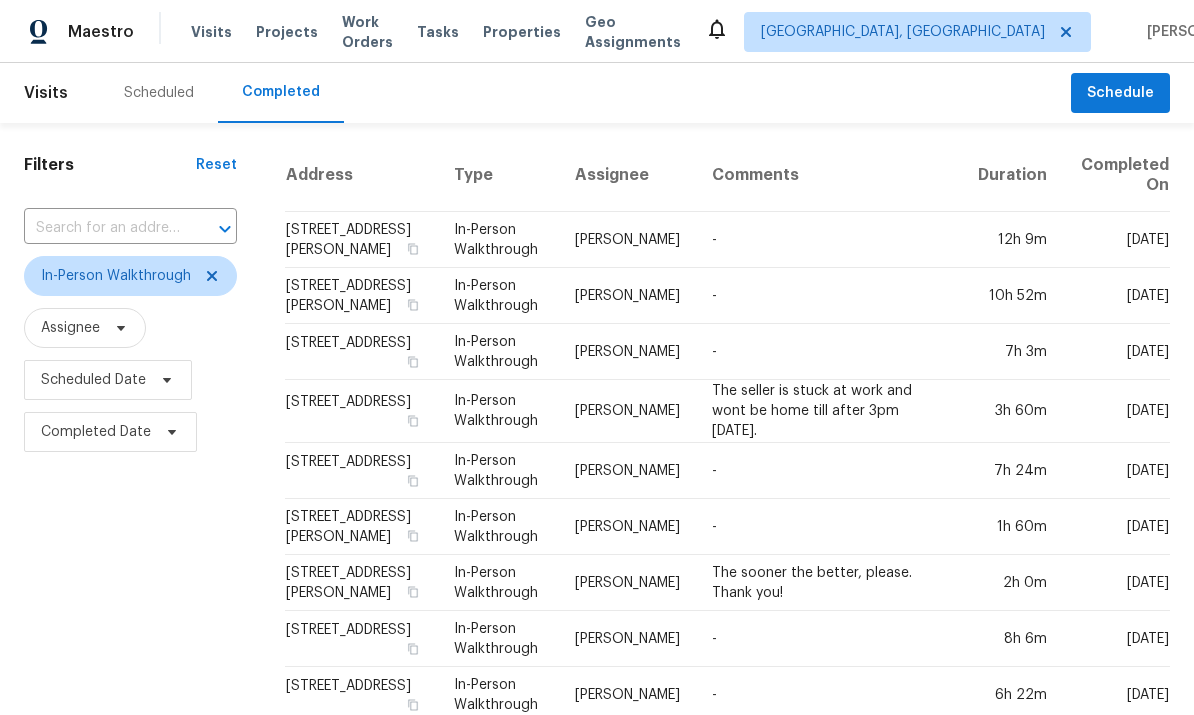 click on "[STREET_ADDRESS]" at bounding box center [361, 411] 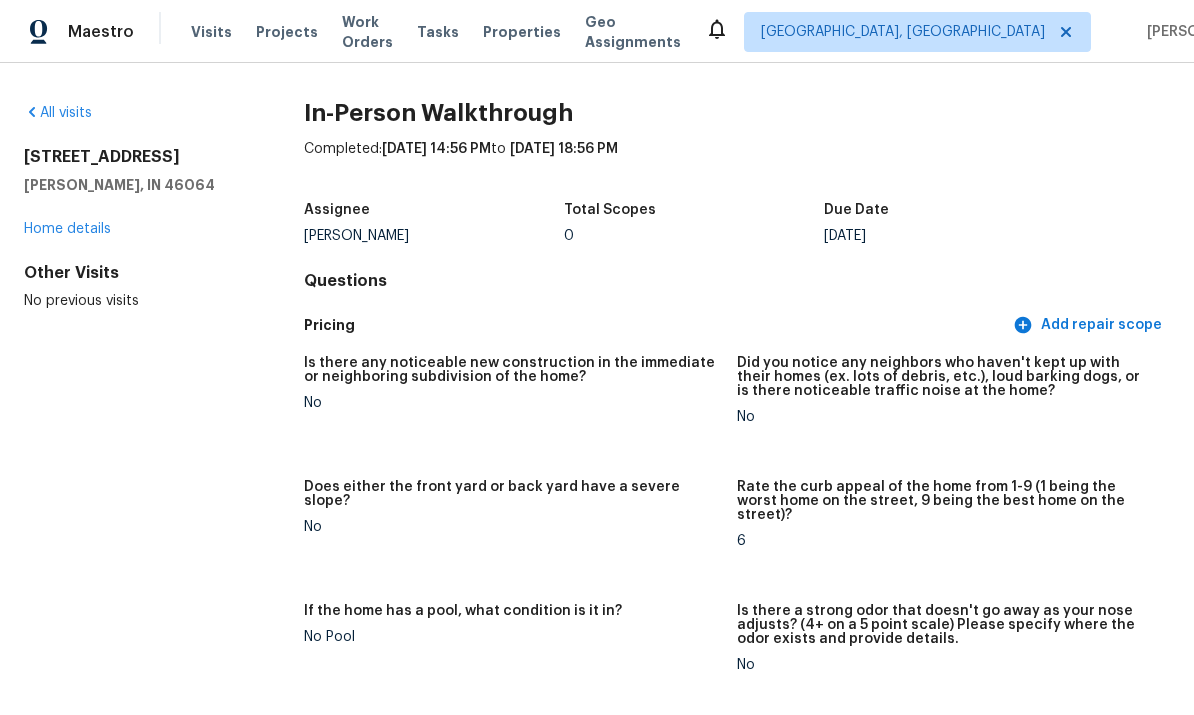 scroll, scrollTop: 0, scrollLeft: 0, axis: both 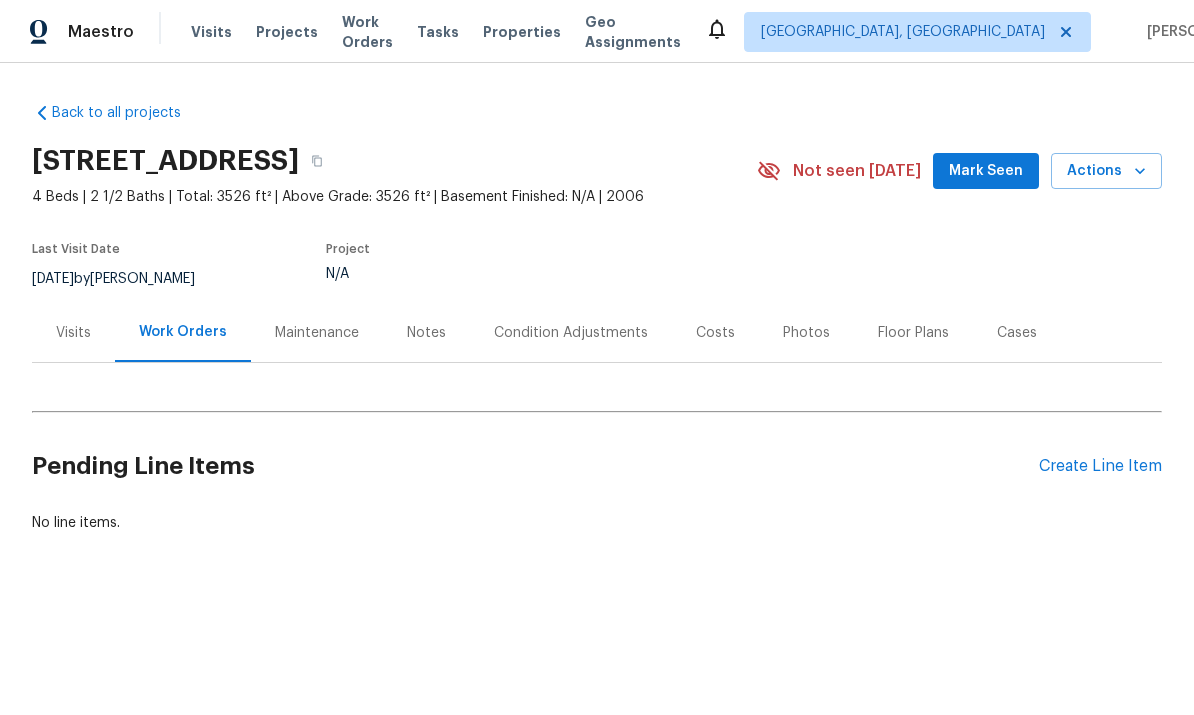 click on "Notes" at bounding box center [426, 333] 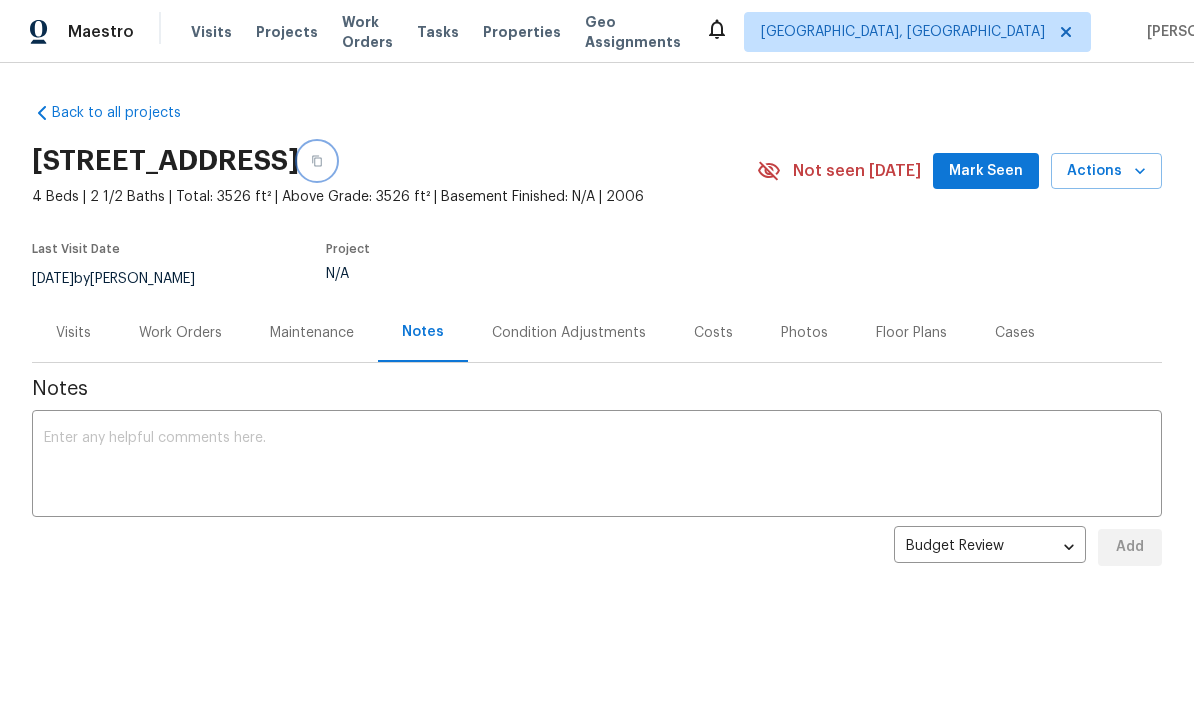 click at bounding box center [317, 161] 